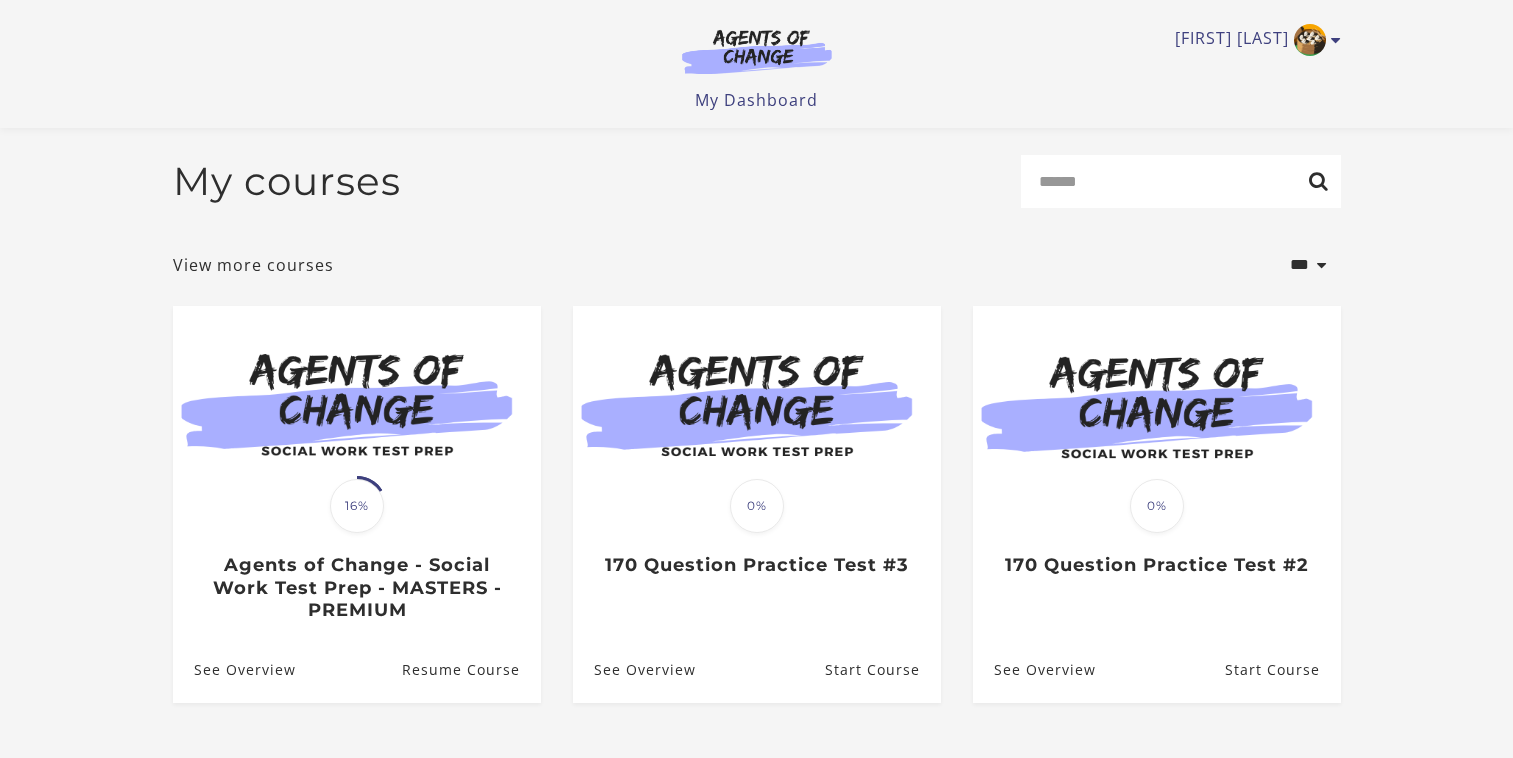 scroll, scrollTop: 158, scrollLeft: 0, axis: vertical 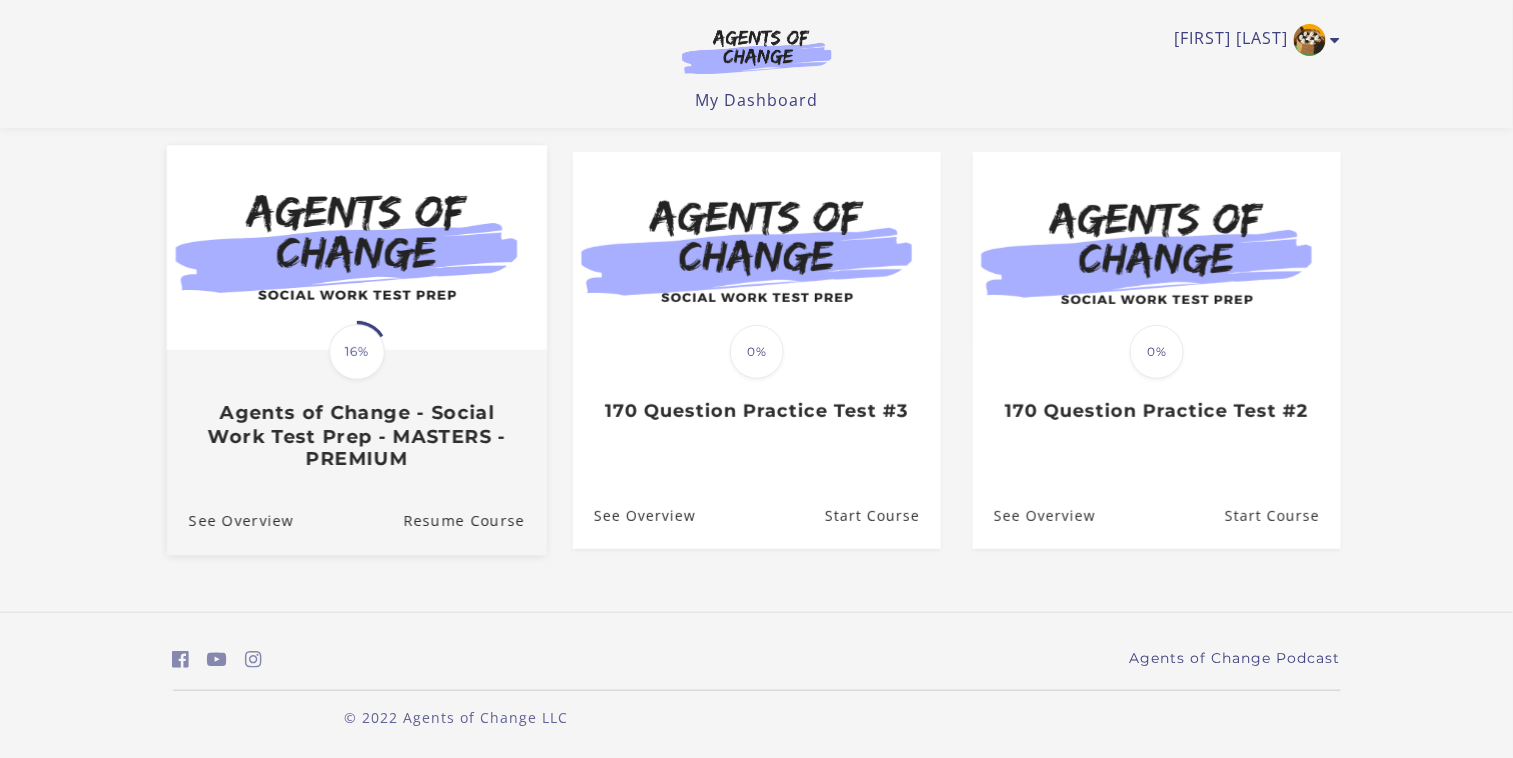 click at bounding box center [356, 247] 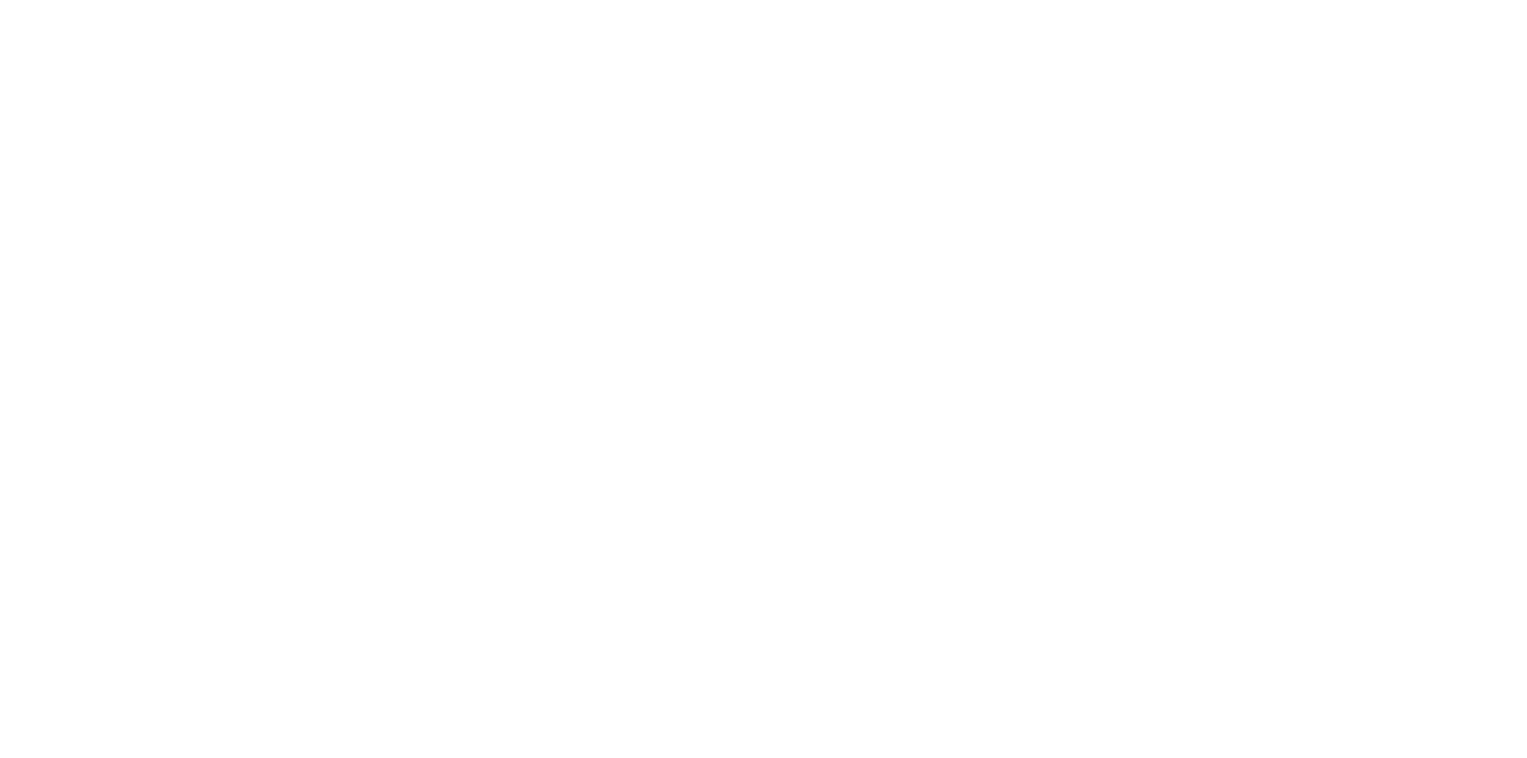 scroll, scrollTop: 0, scrollLeft: 0, axis: both 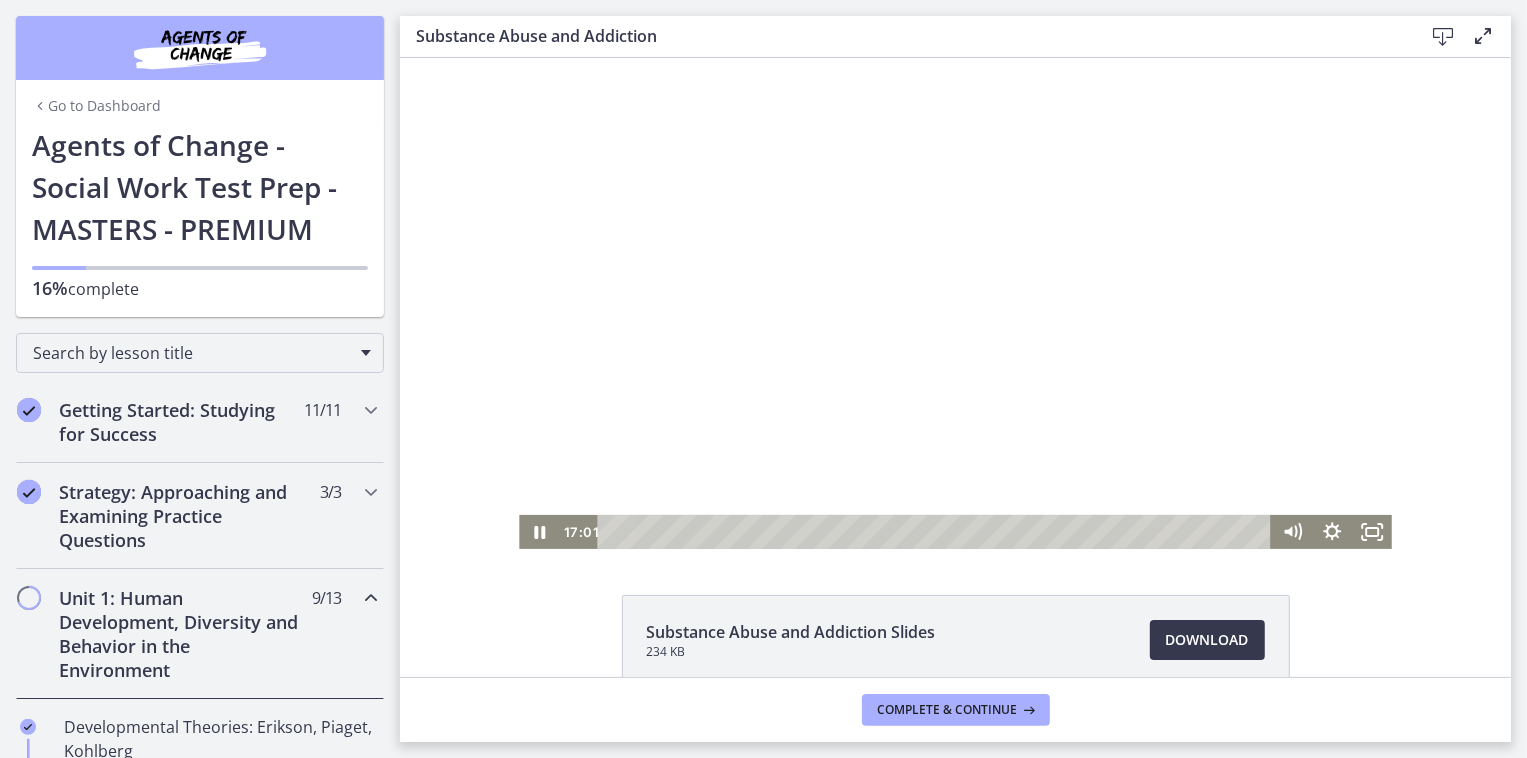 click at bounding box center [954, 302] 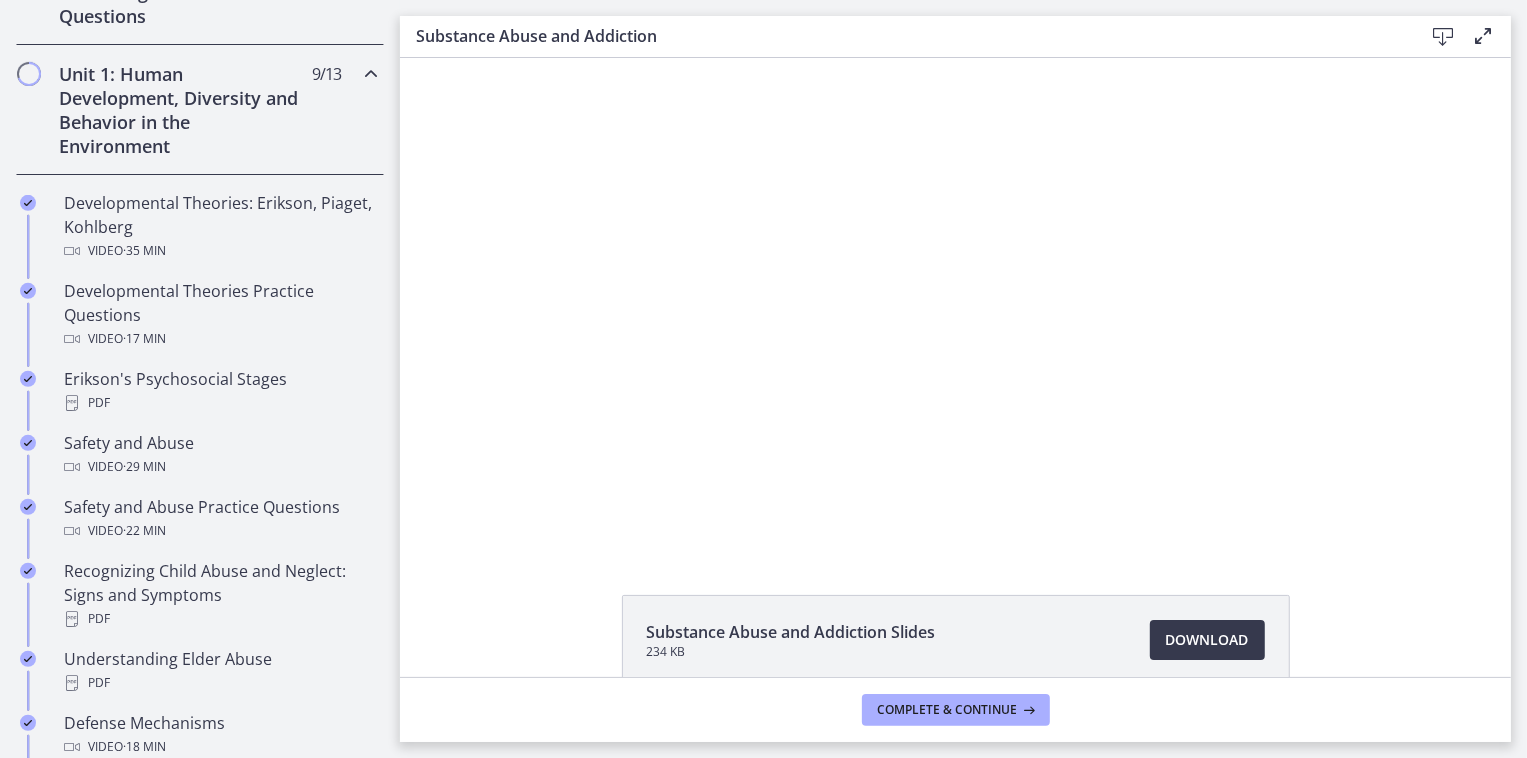 scroll, scrollTop: 530, scrollLeft: 0, axis: vertical 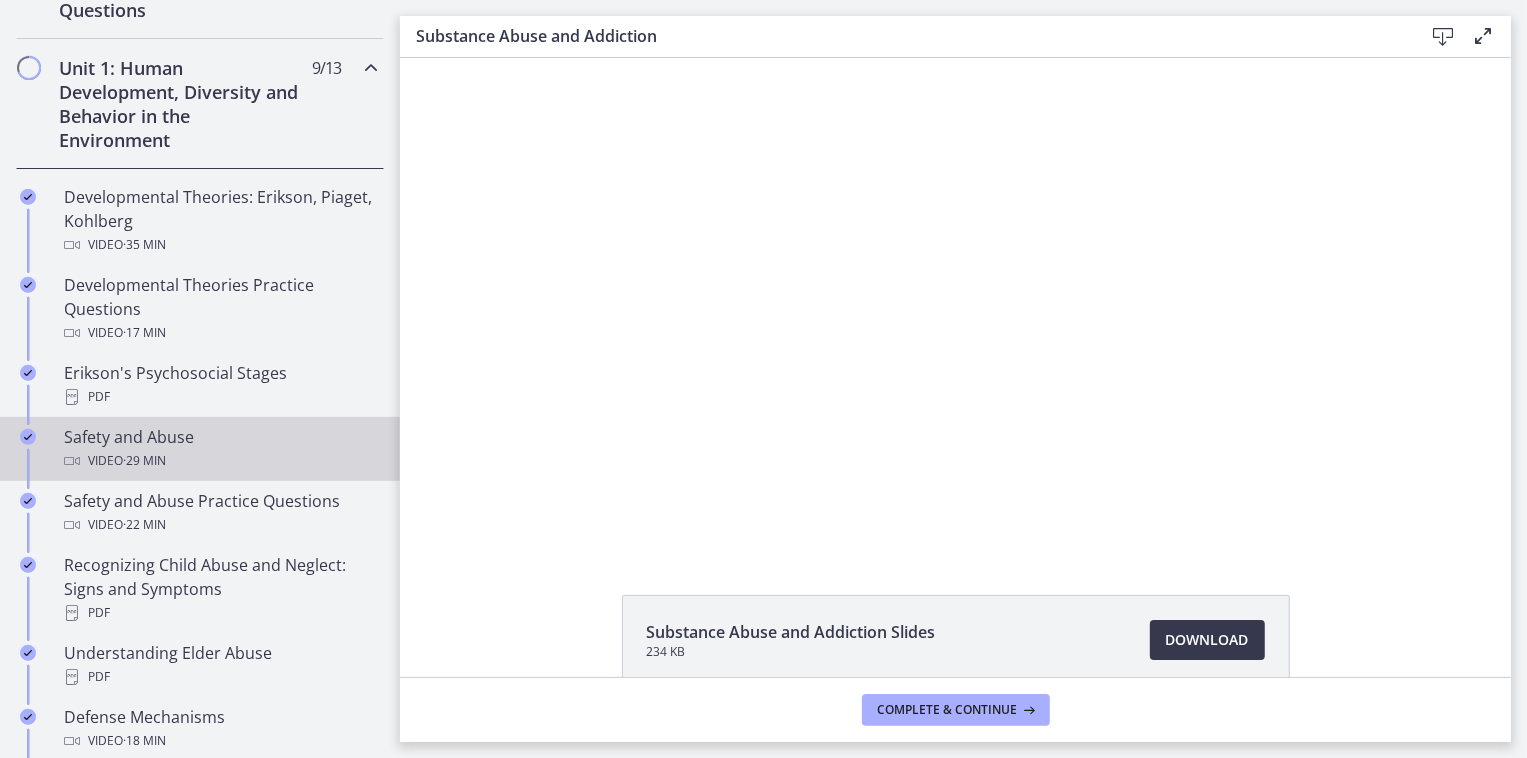 click on "Safety and Abuse
Video
·  29 min" at bounding box center (220, 449) 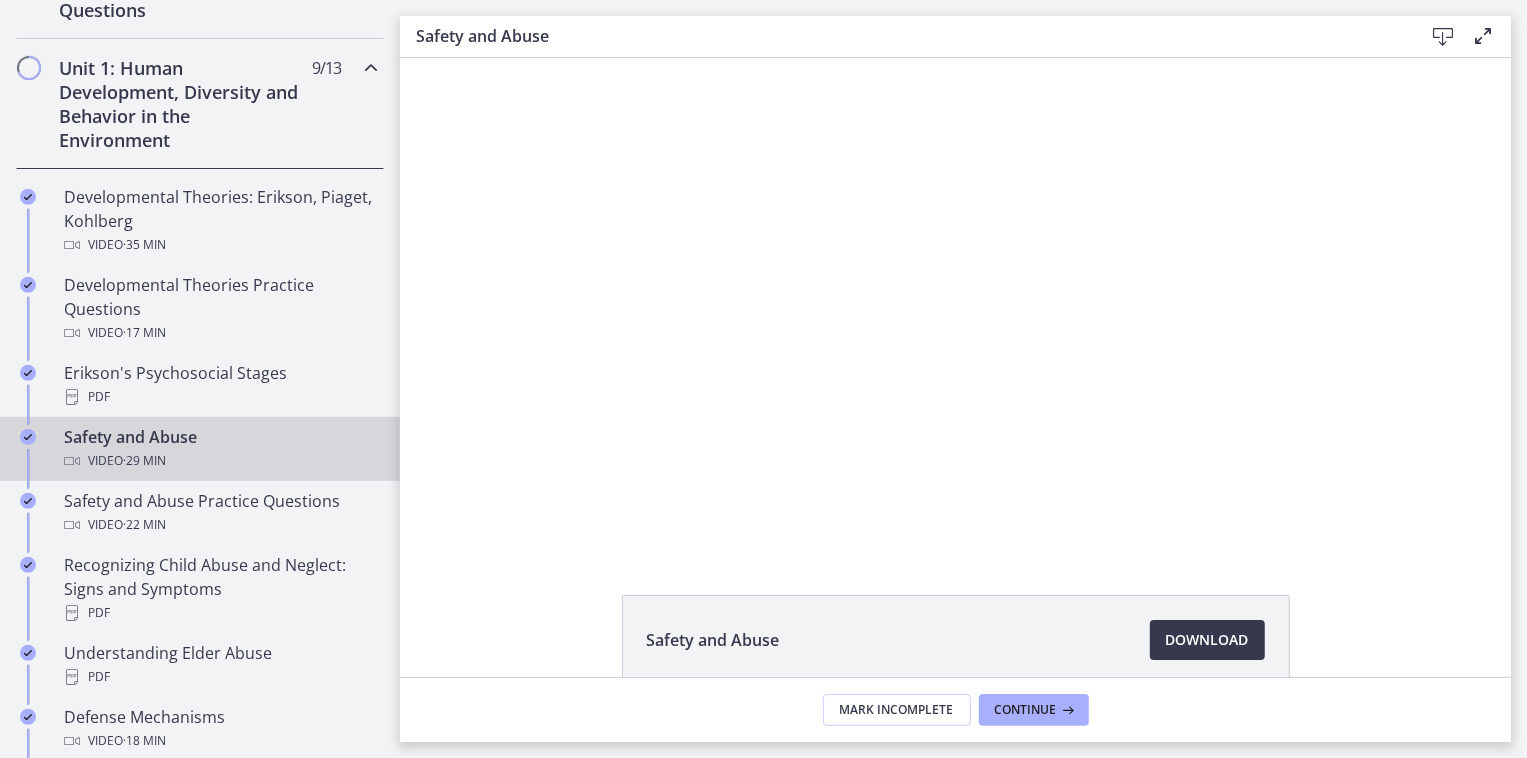 scroll, scrollTop: 0, scrollLeft: 0, axis: both 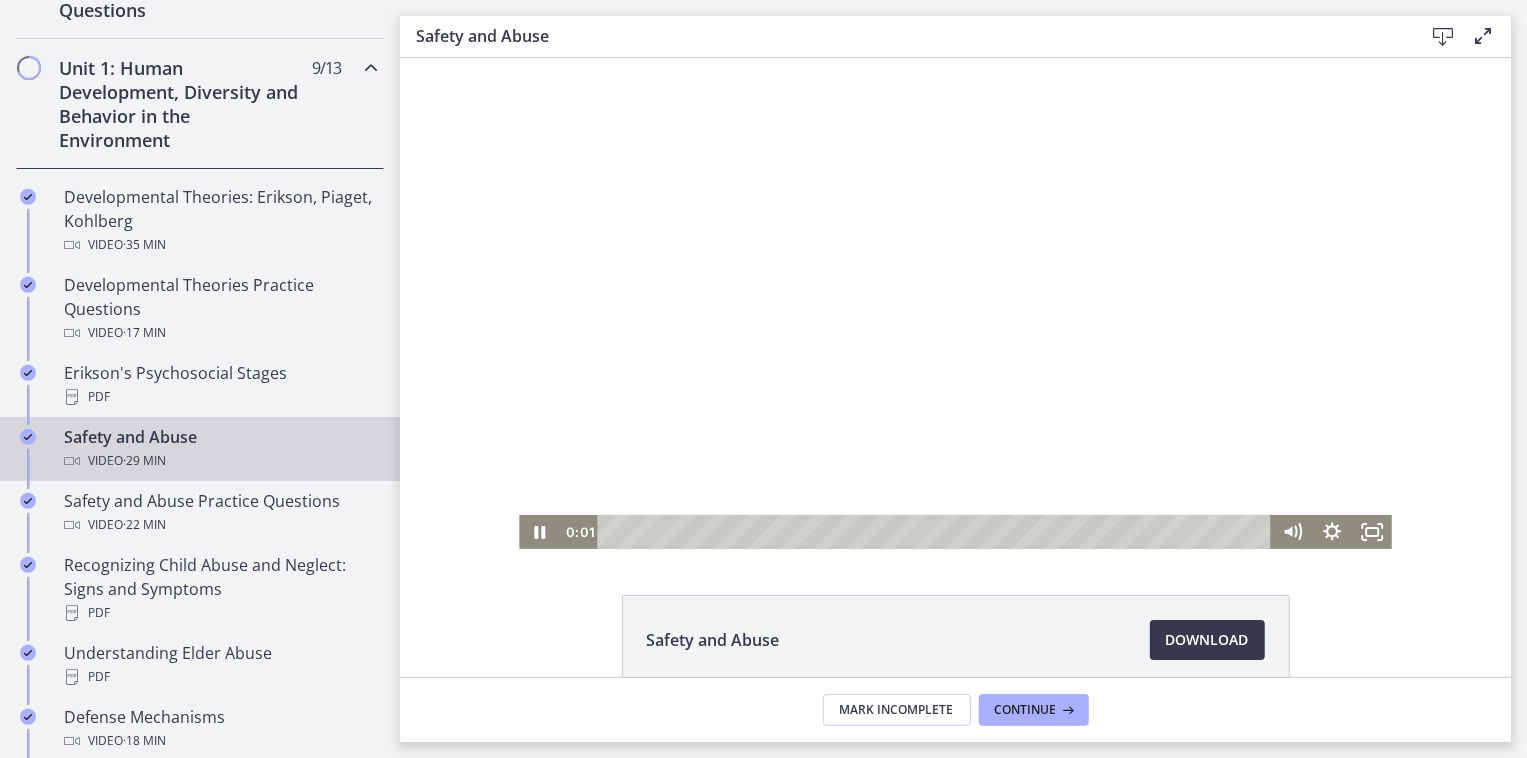 click at bounding box center (954, 302) 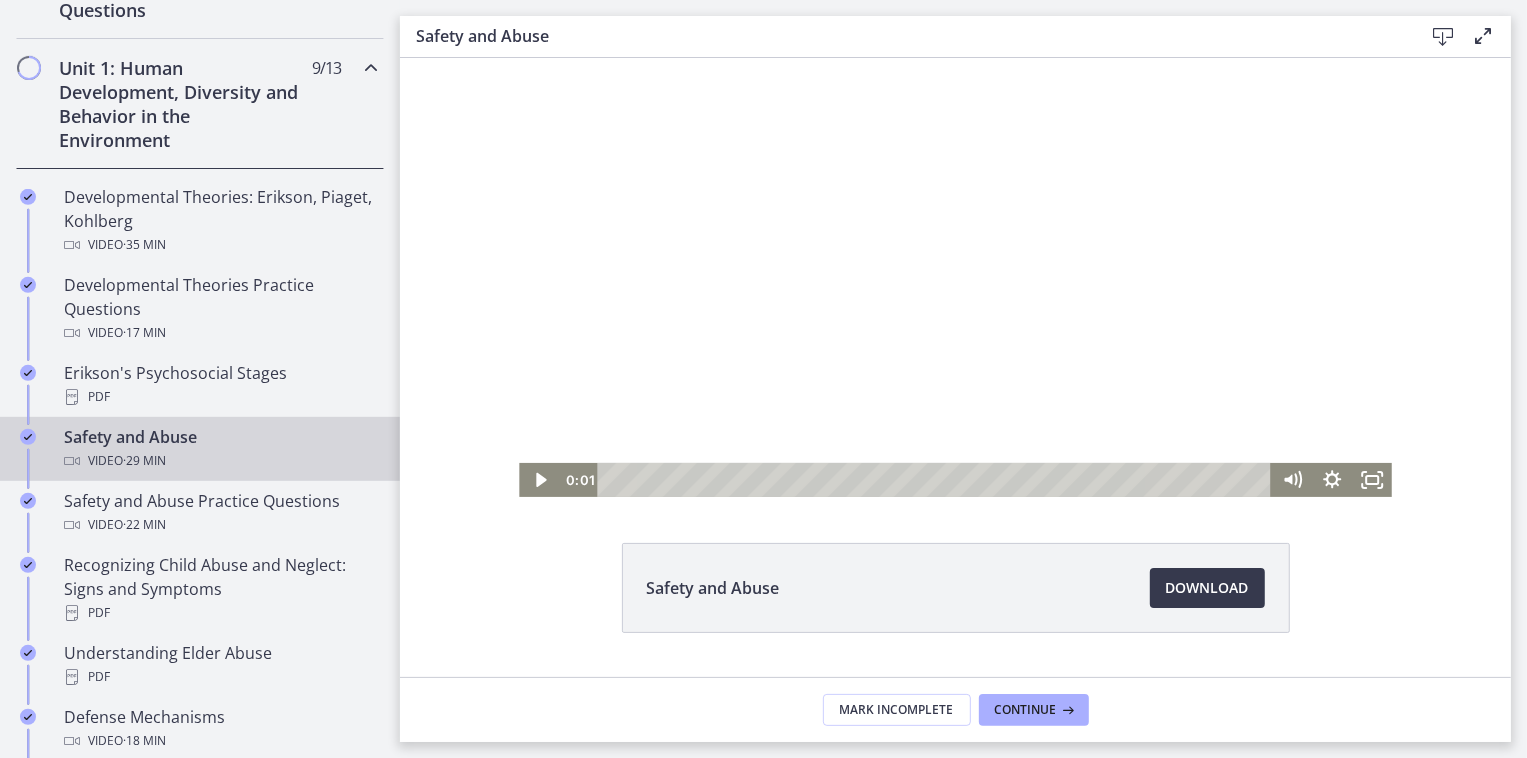 scroll, scrollTop: 103, scrollLeft: 0, axis: vertical 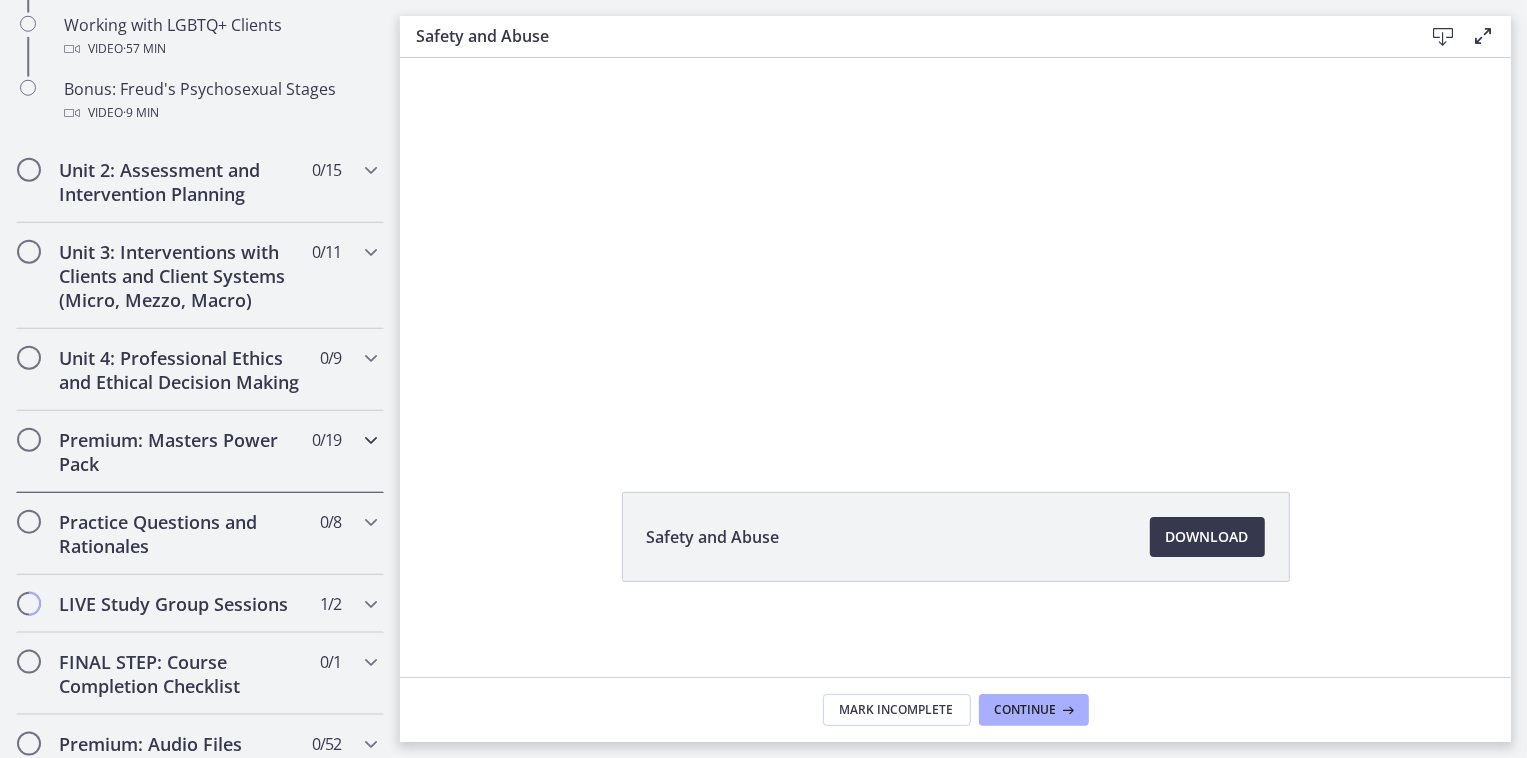 click at bounding box center [371, 440] 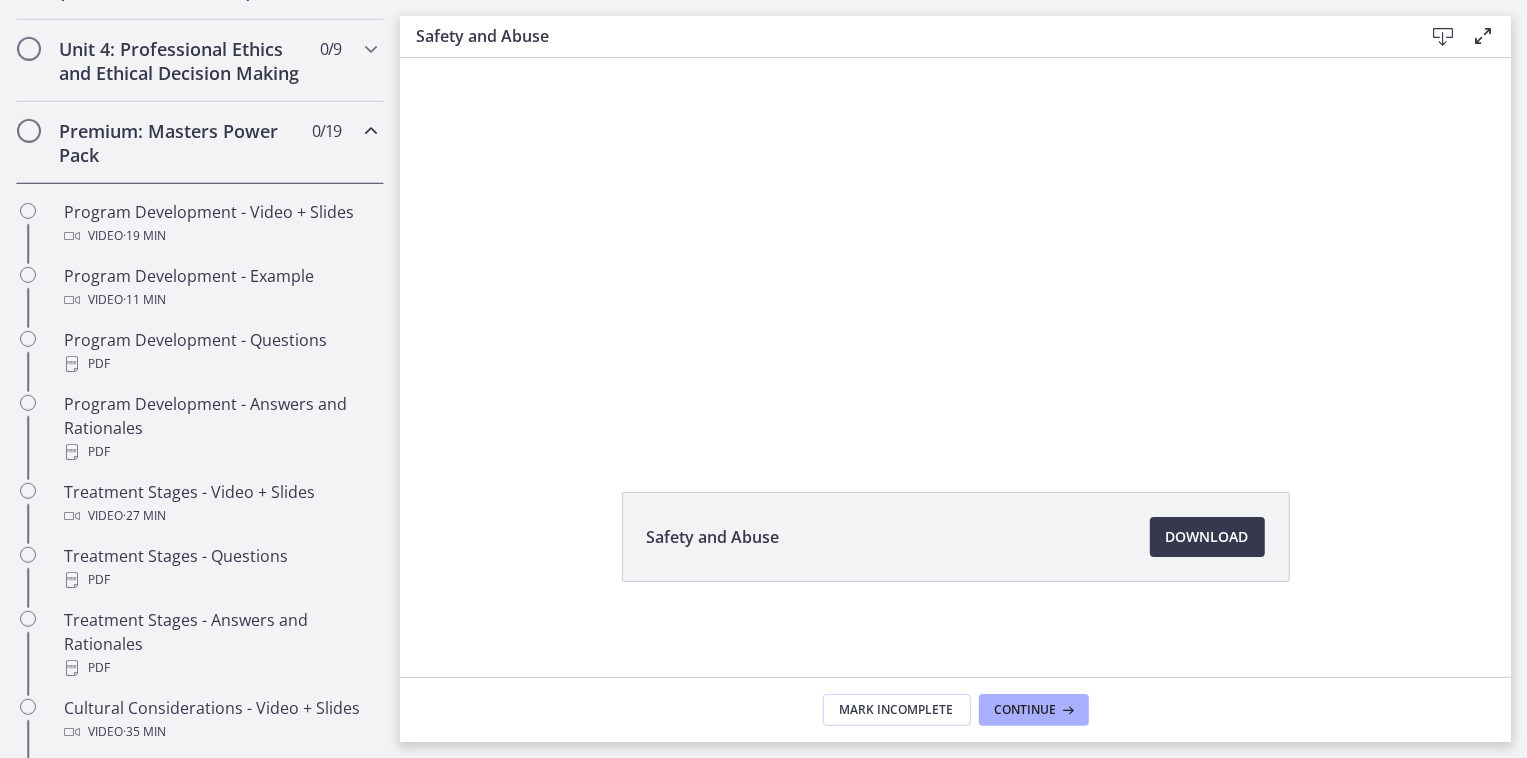 scroll, scrollTop: 865, scrollLeft: 0, axis: vertical 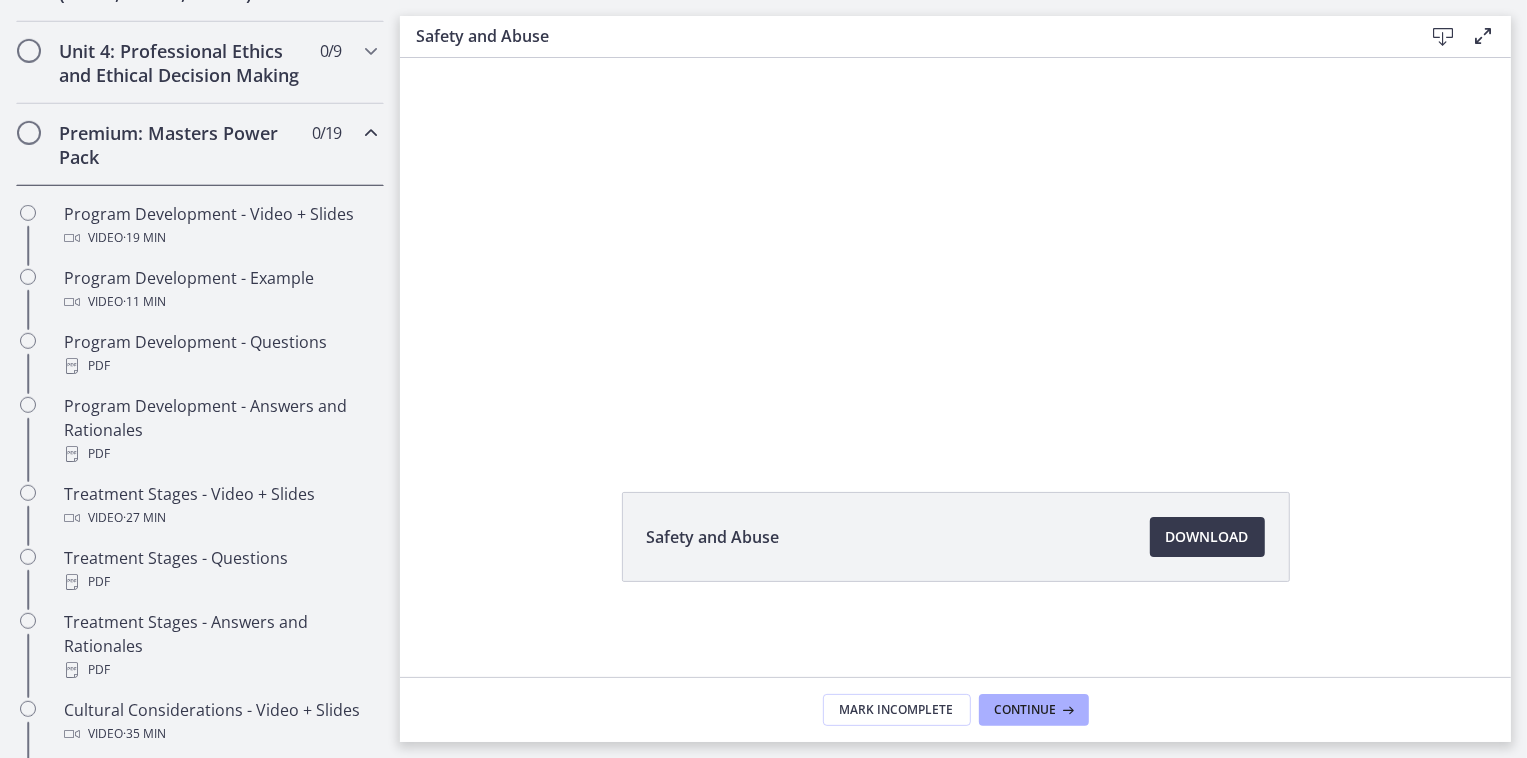 click at bounding box center (371, 133) 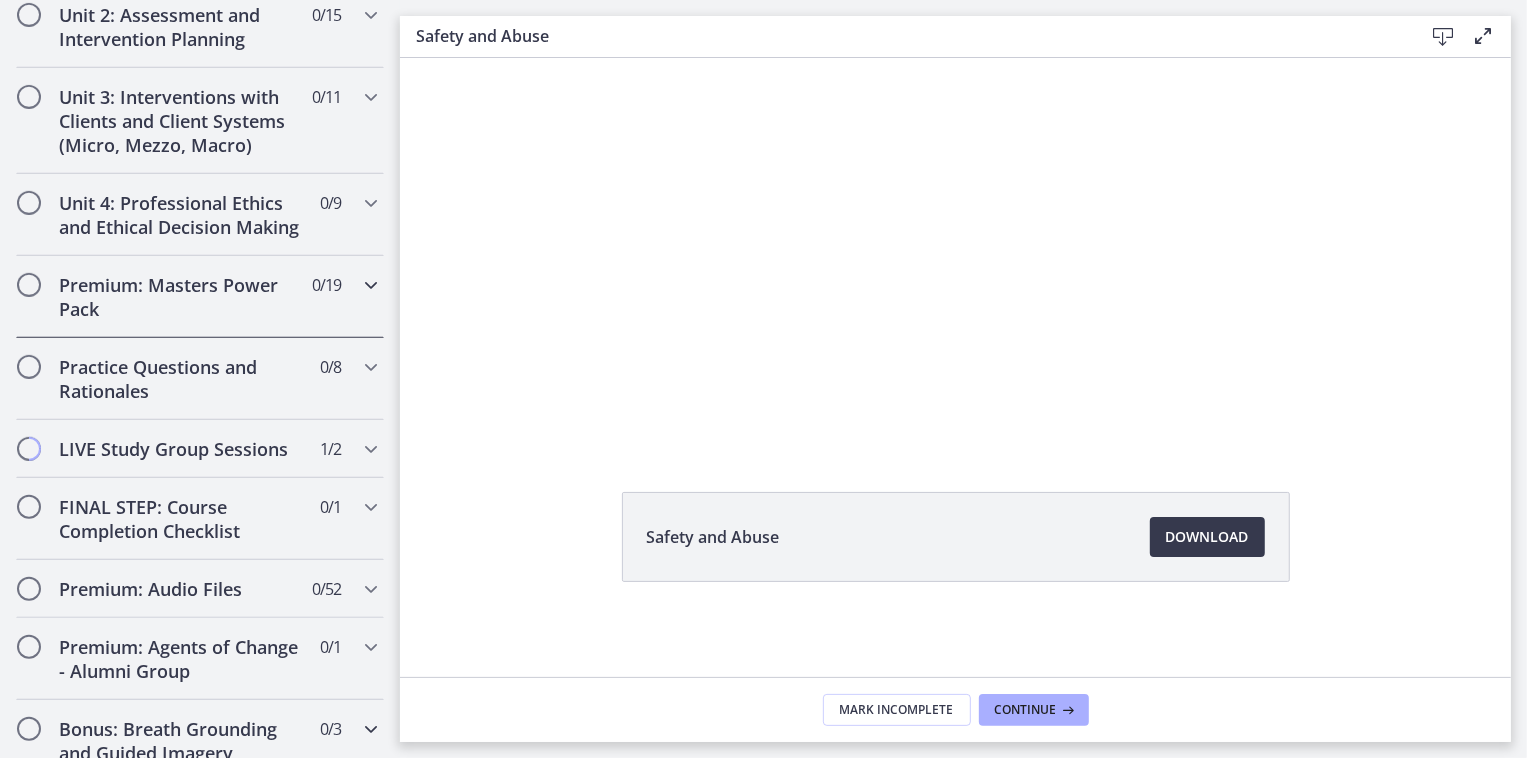 scroll, scrollTop: 712, scrollLeft: 0, axis: vertical 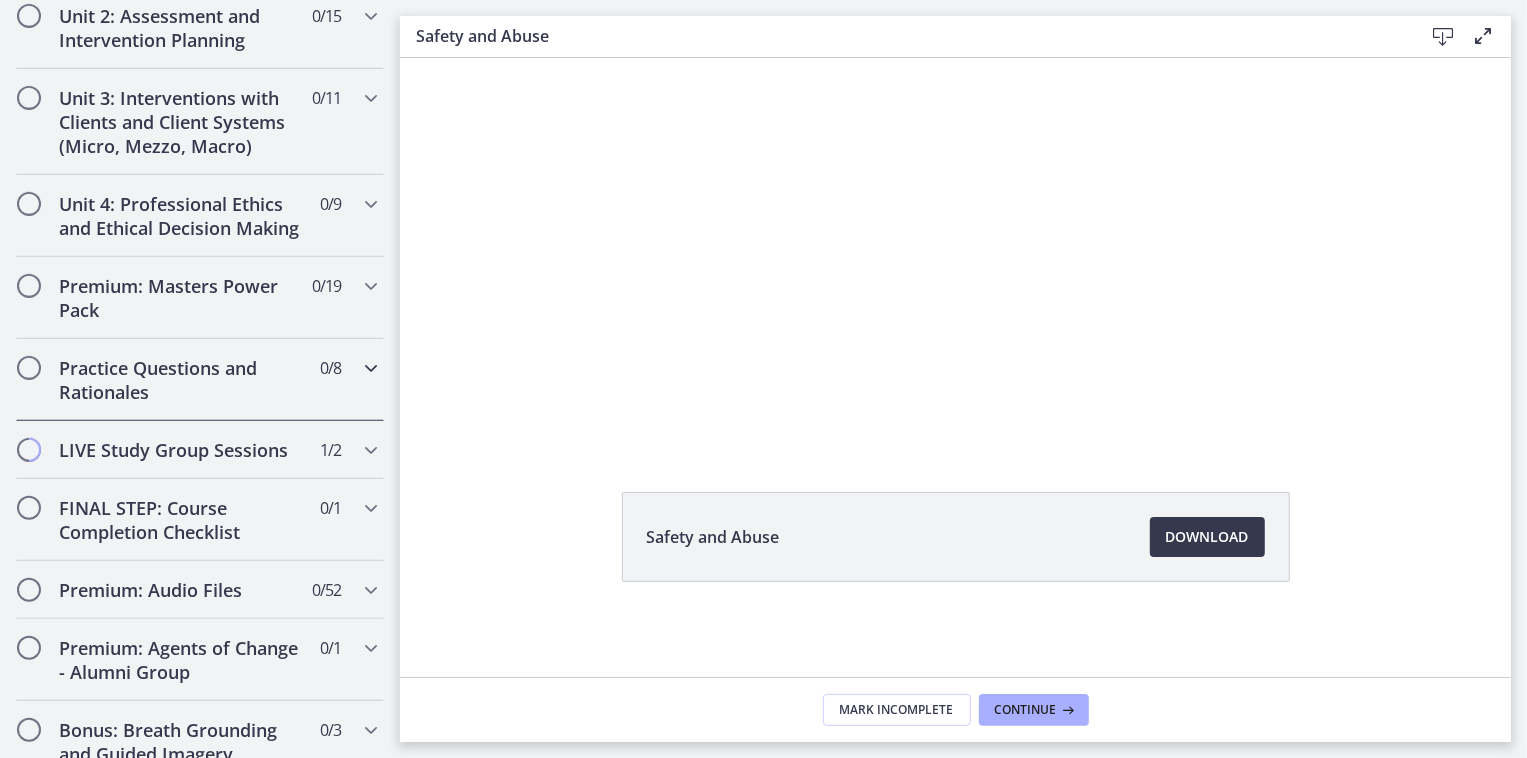 click at bounding box center (371, 368) 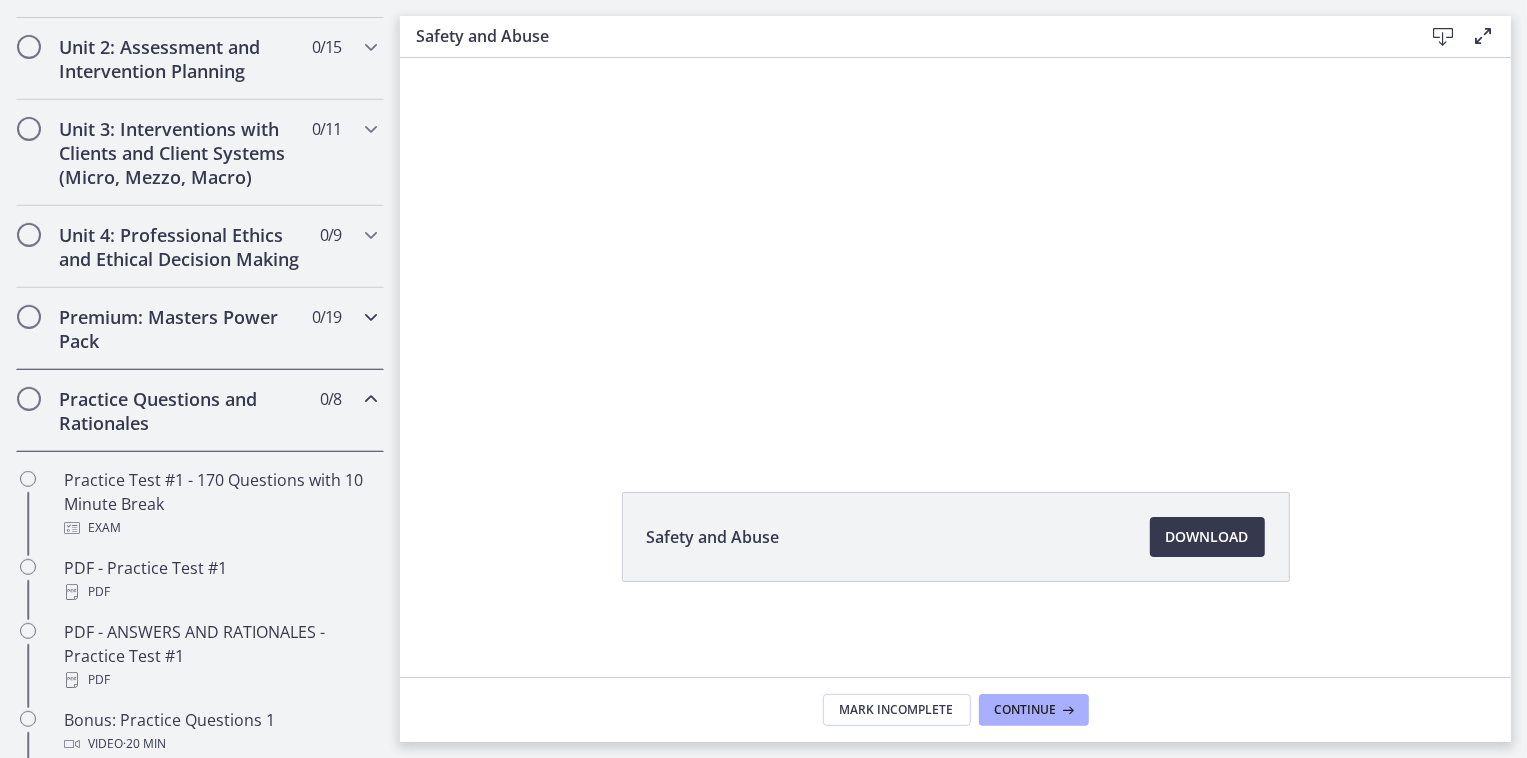 scroll, scrollTop: 676, scrollLeft: 0, axis: vertical 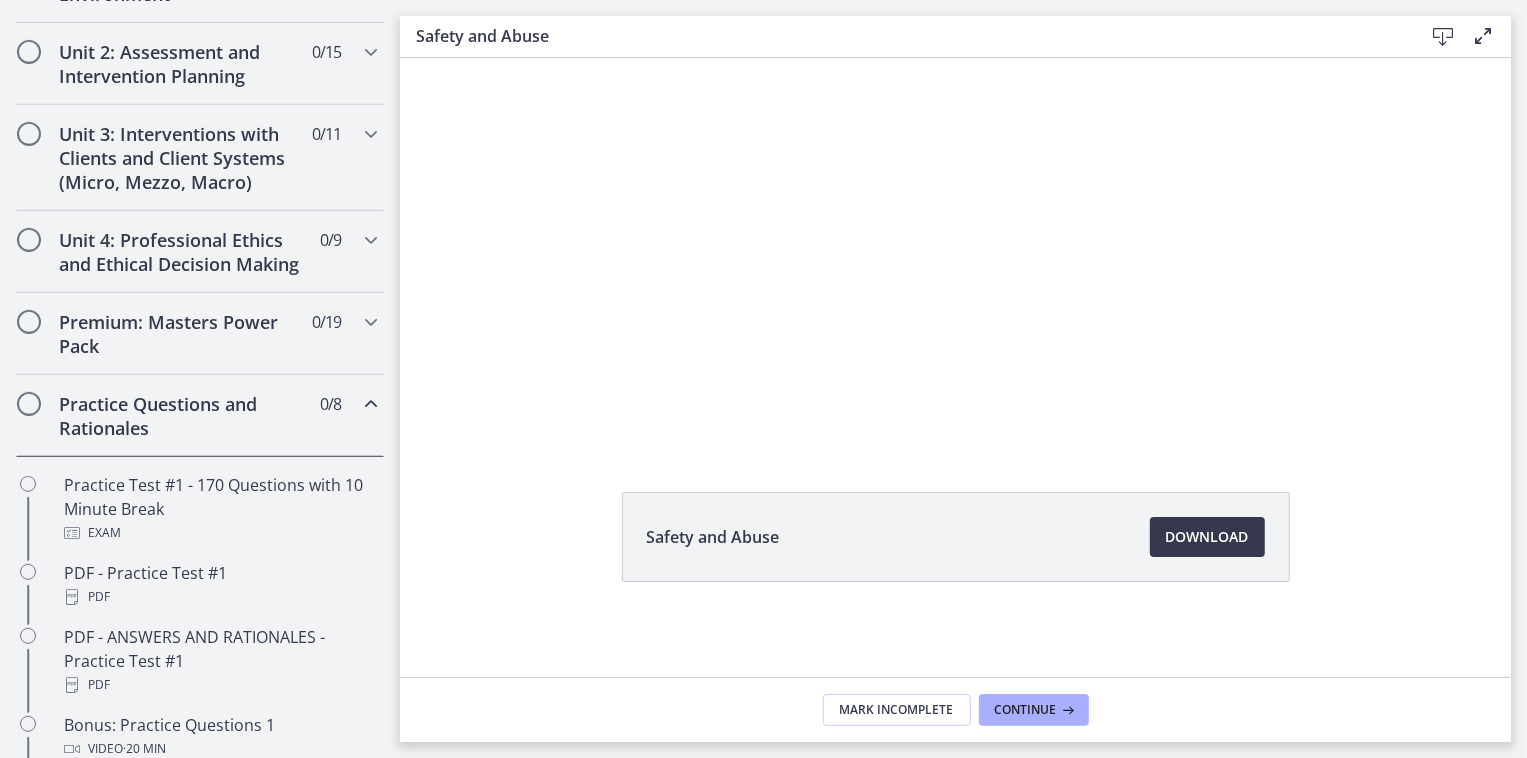 click at bounding box center (371, 404) 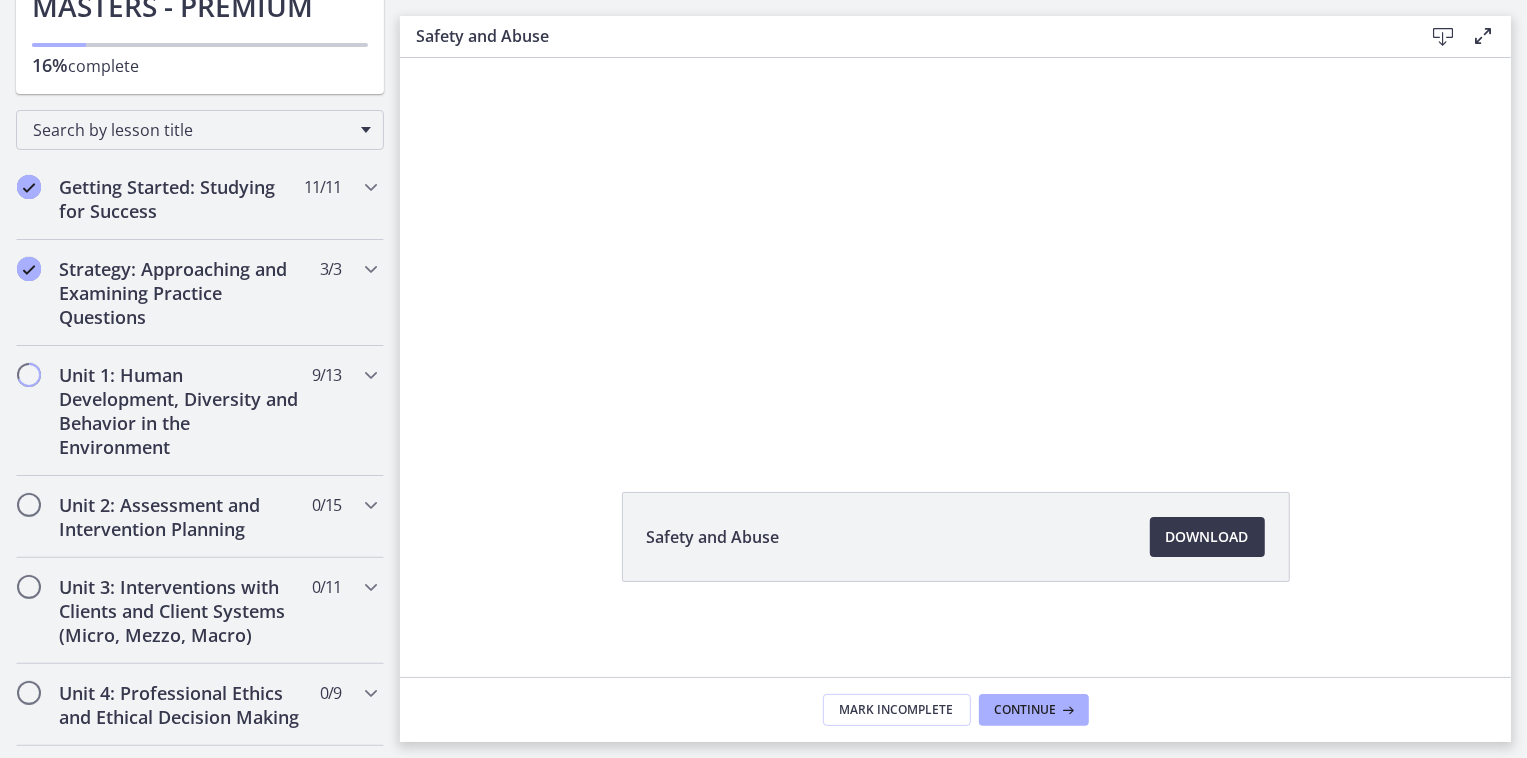 scroll, scrollTop: 218, scrollLeft: 0, axis: vertical 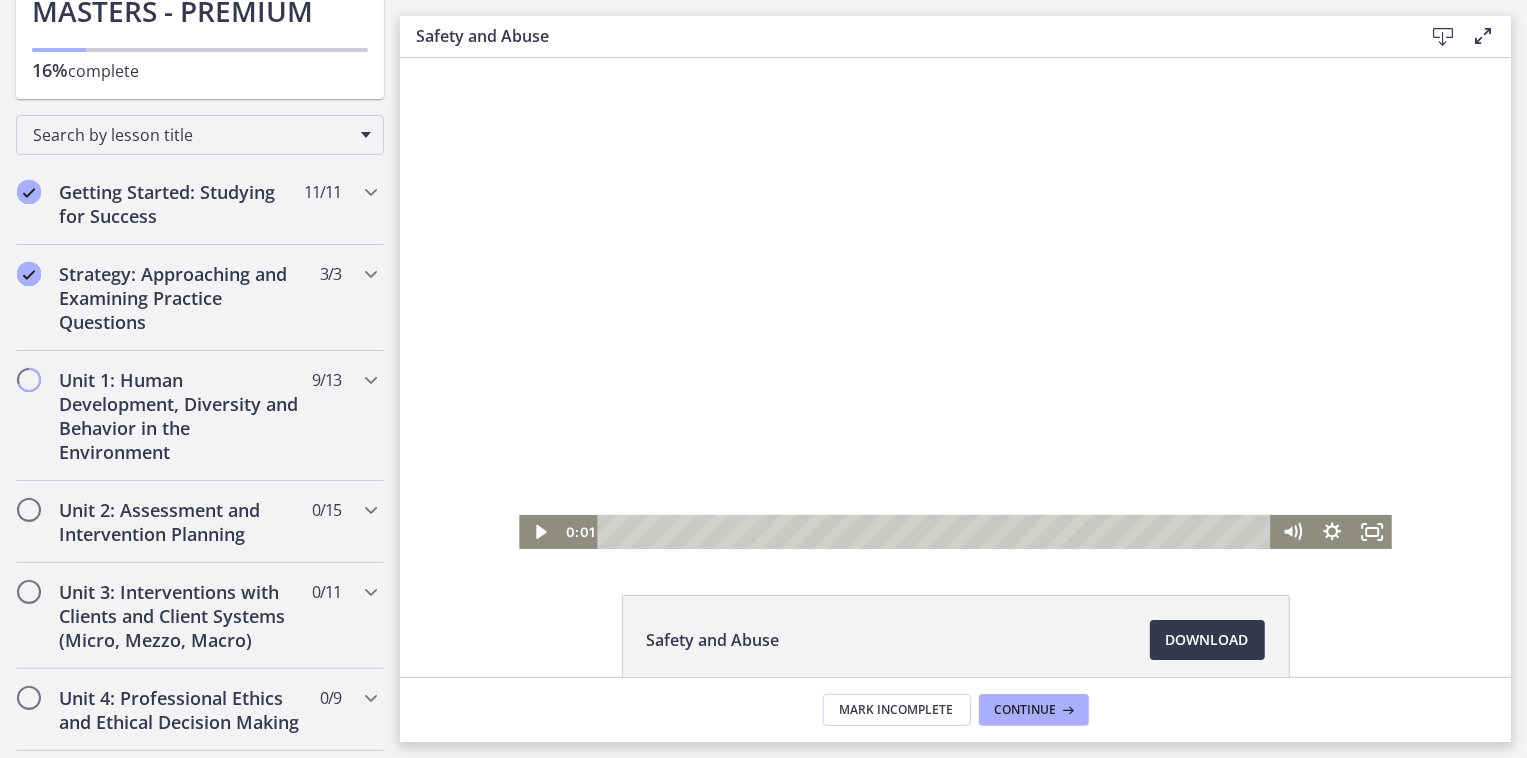 click at bounding box center [954, 302] 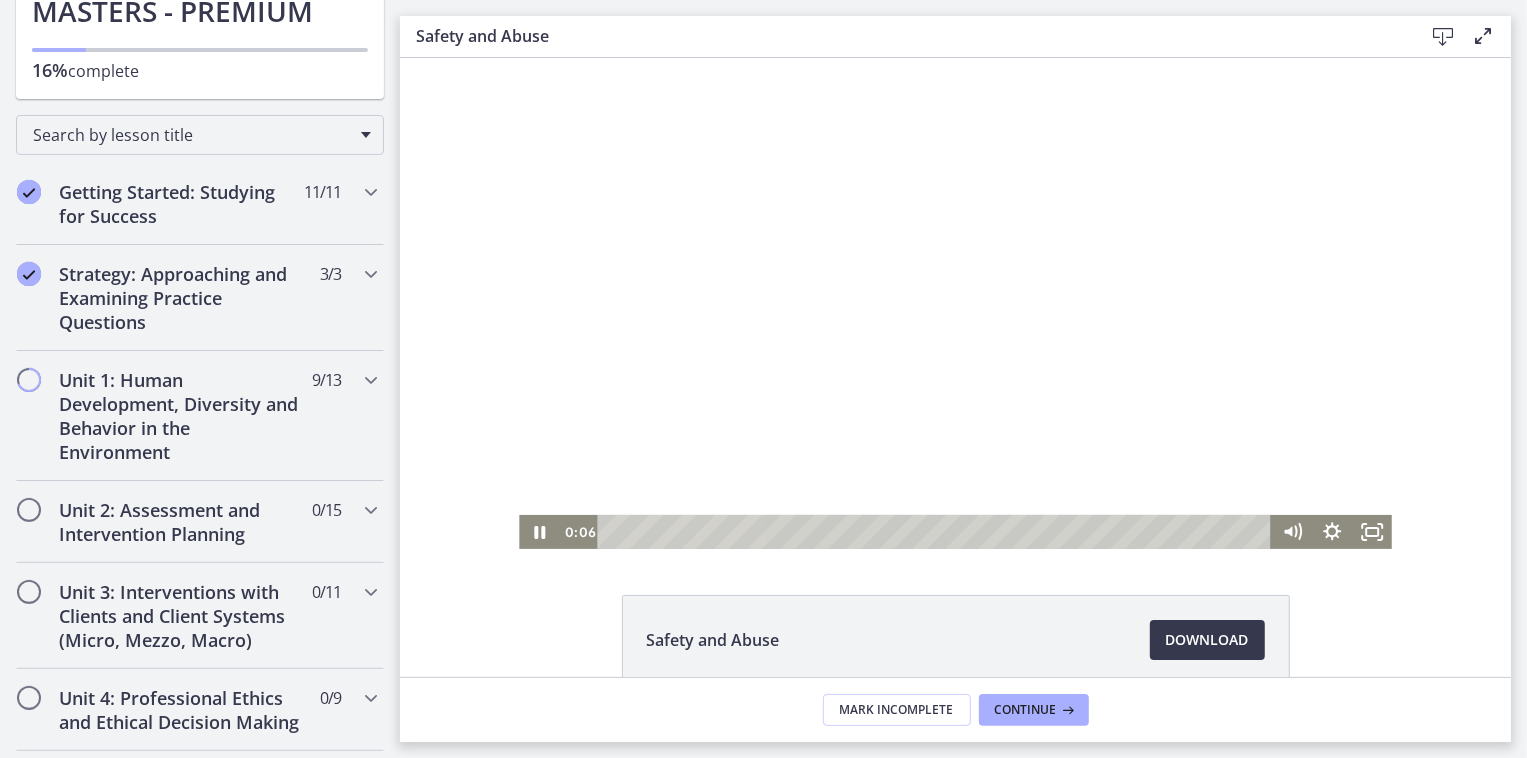 type 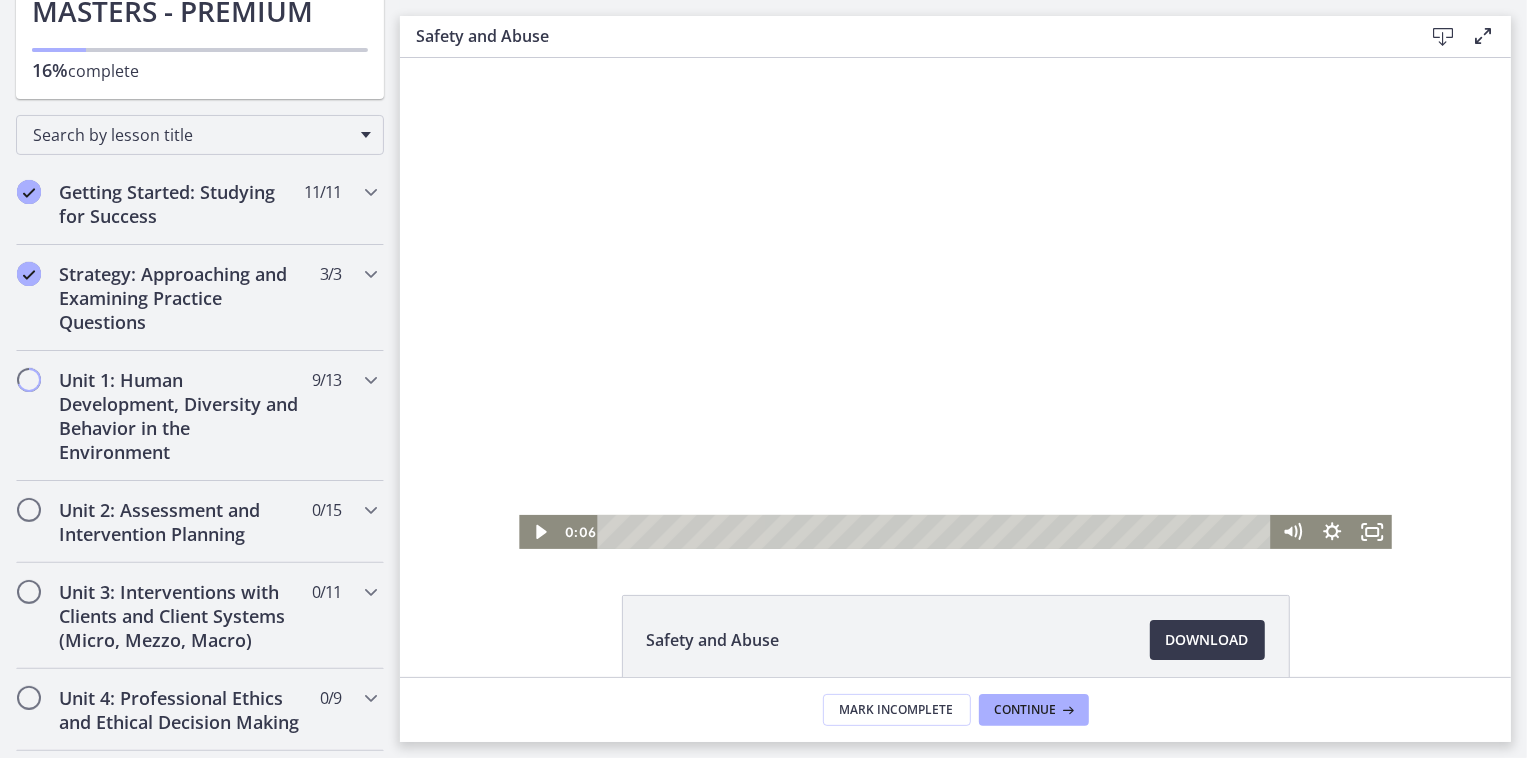 click at bounding box center [954, 302] 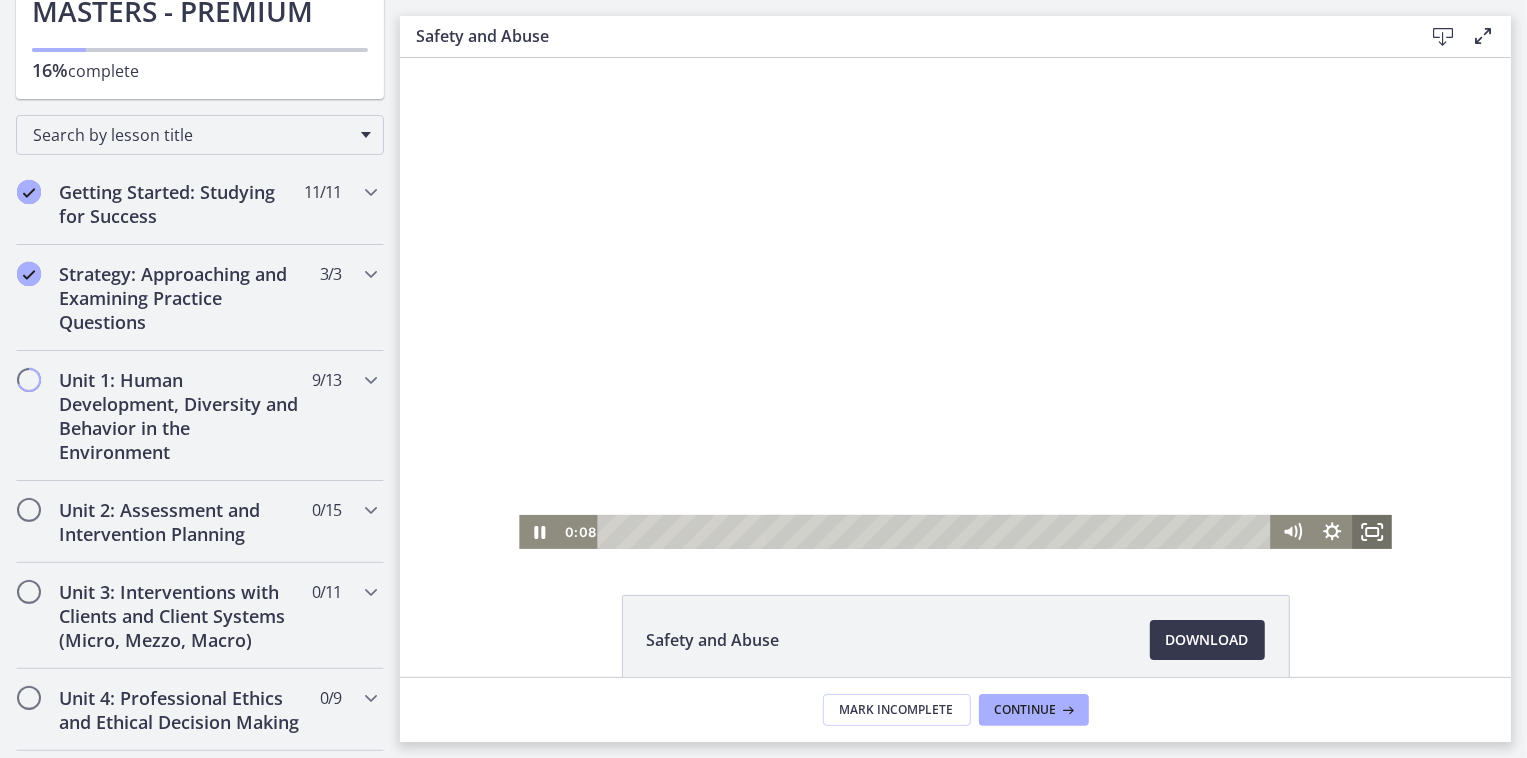 click 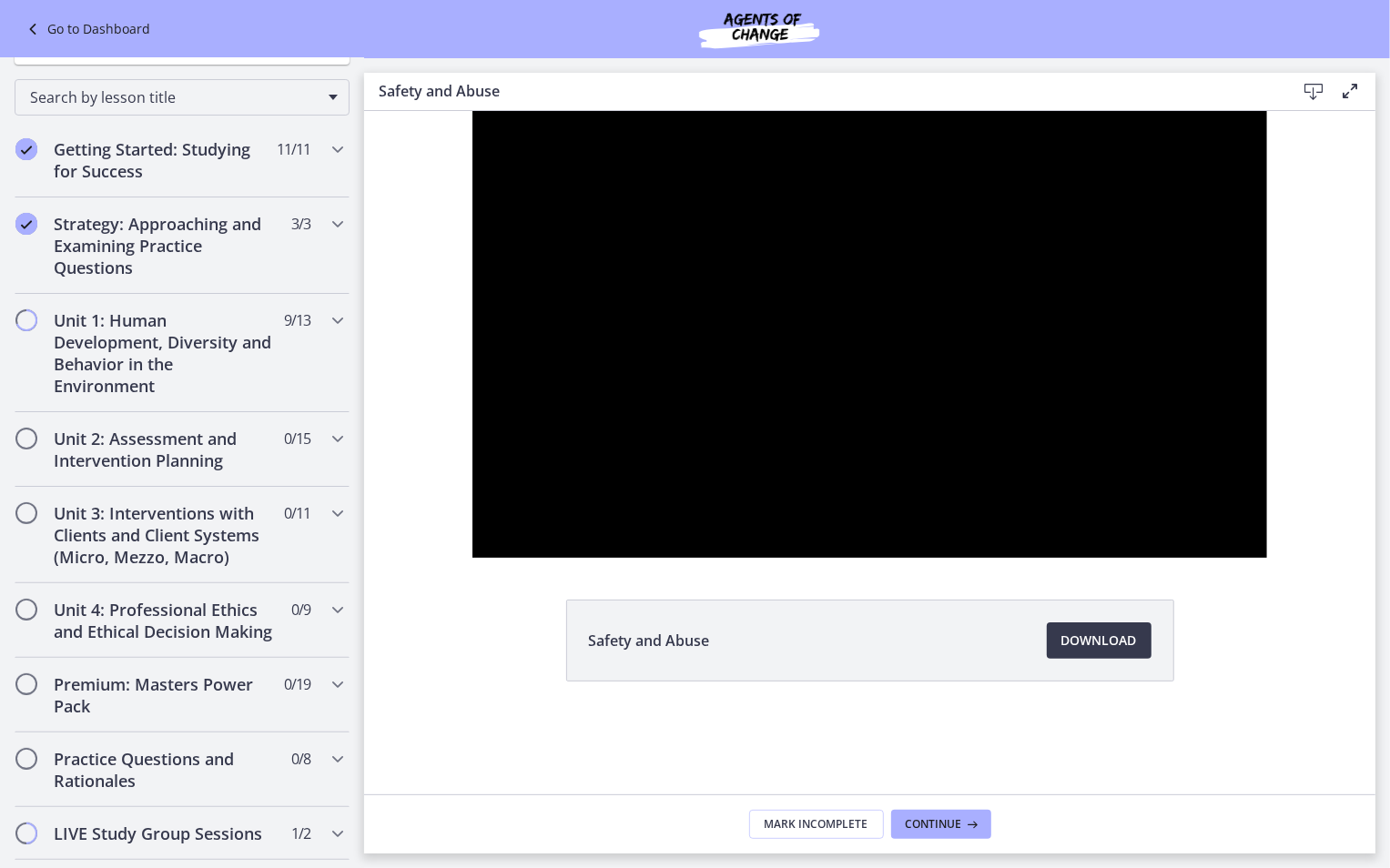 type 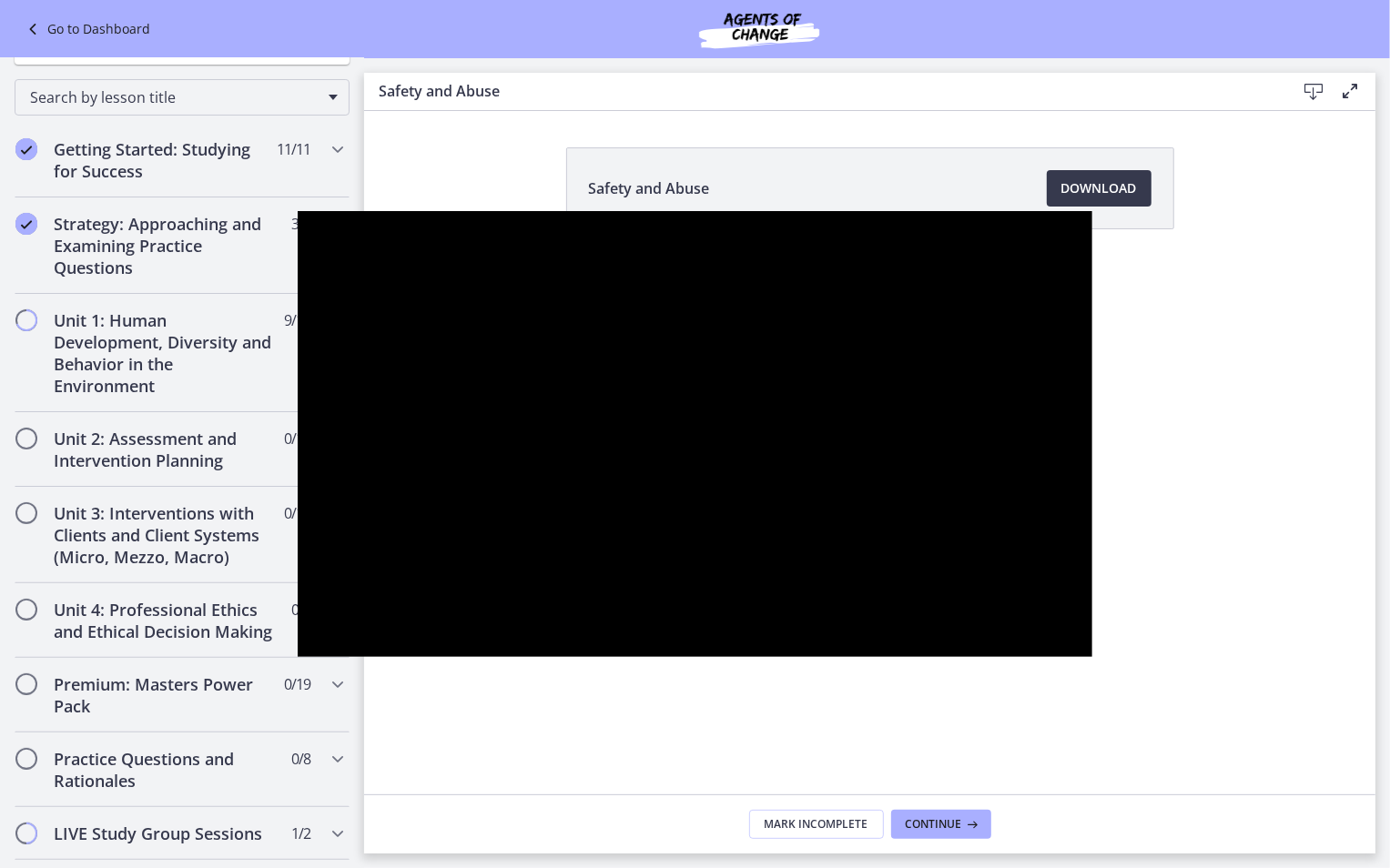 click at bounding box center (1069, 637) 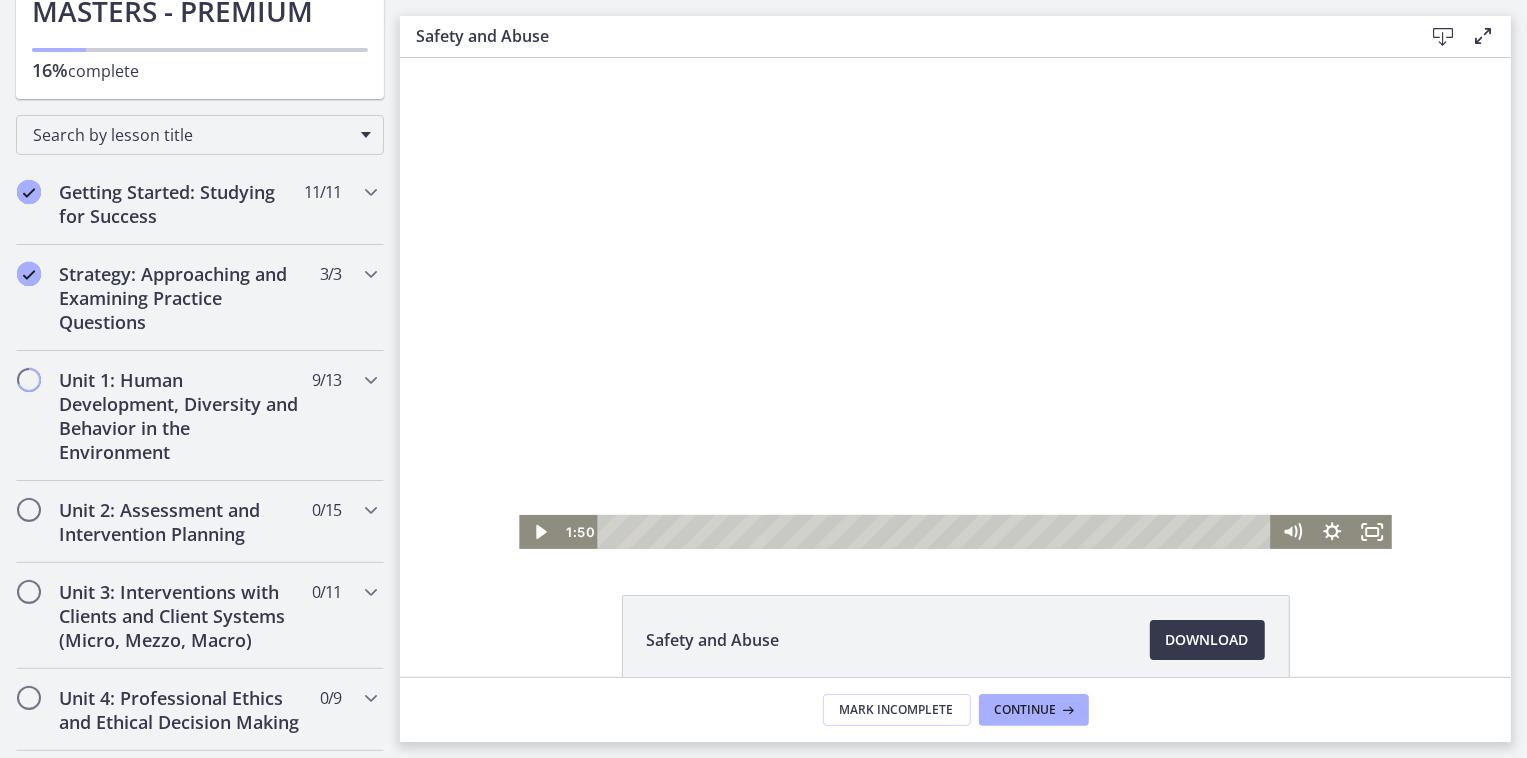 click at bounding box center [954, 302] 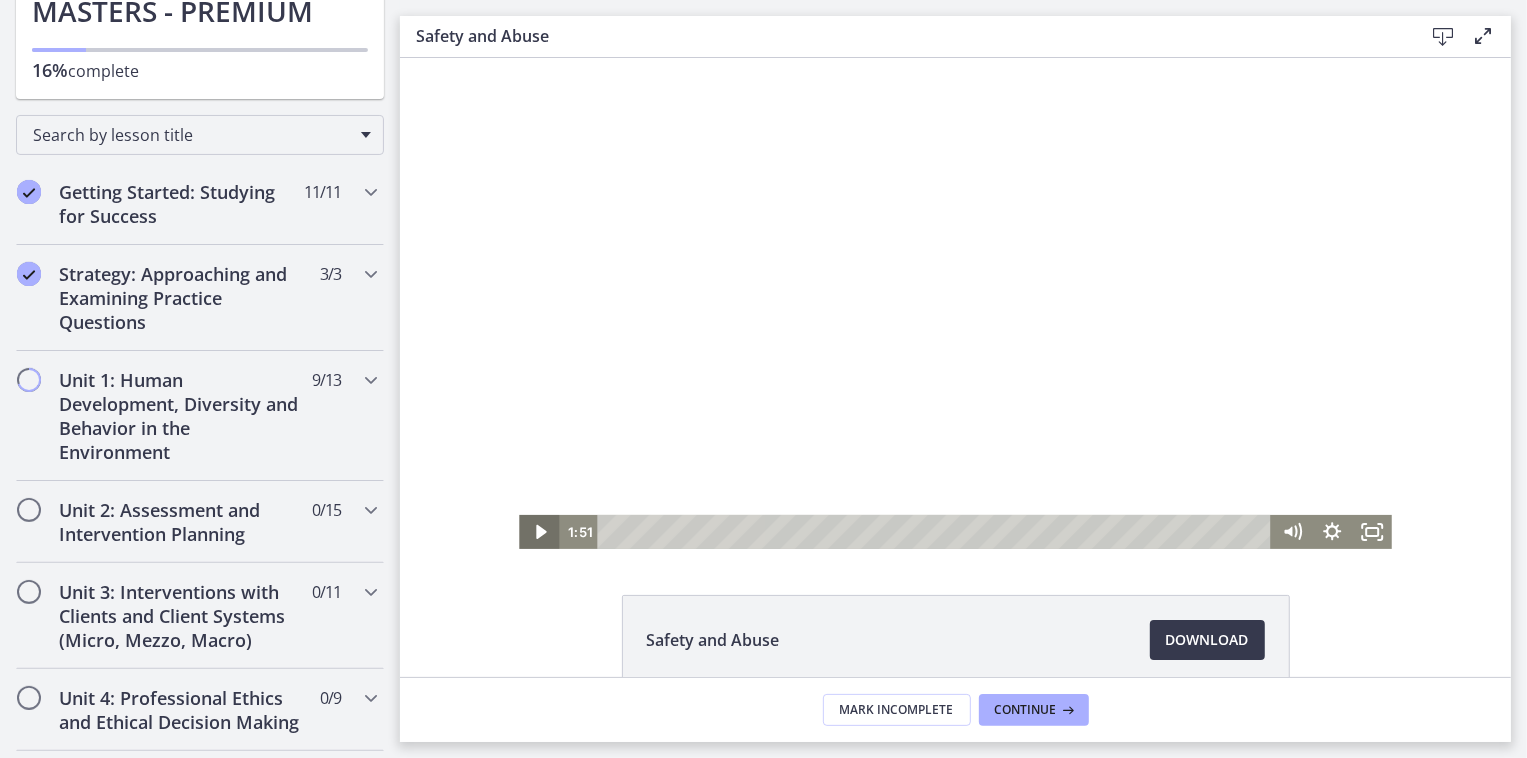 click 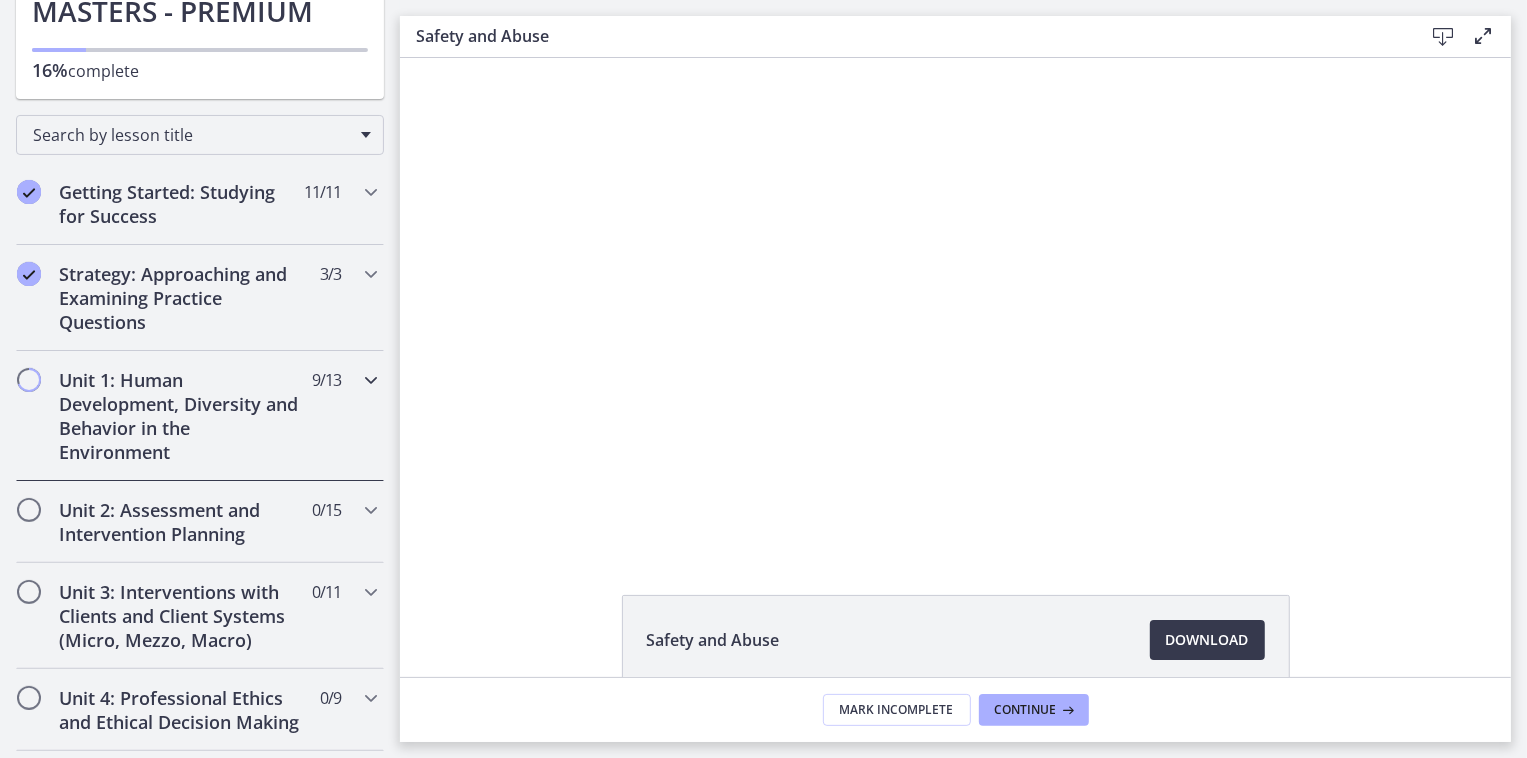 click at bounding box center [371, 380] 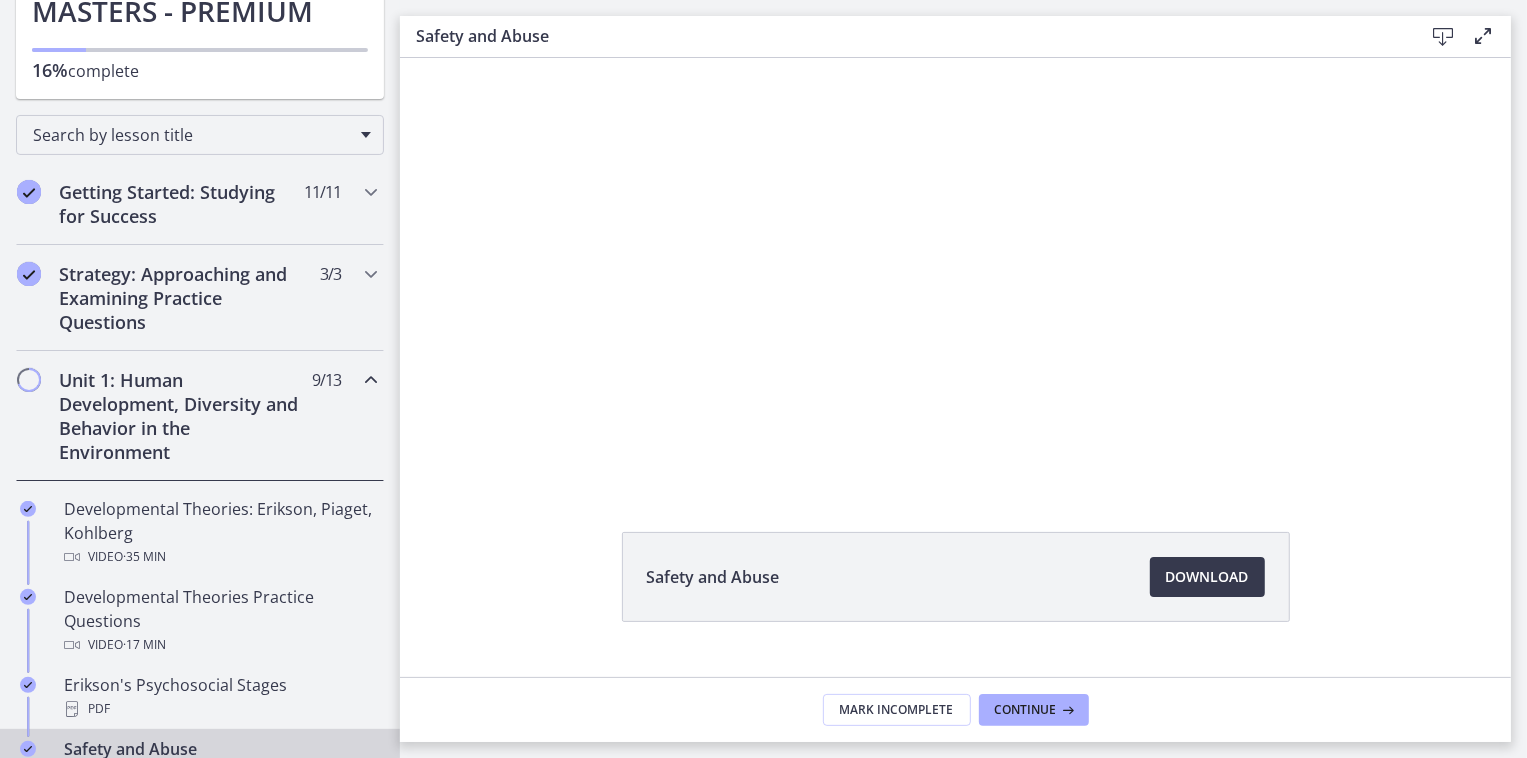 scroll, scrollTop: 82, scrollLeft: 0, axis: vertical 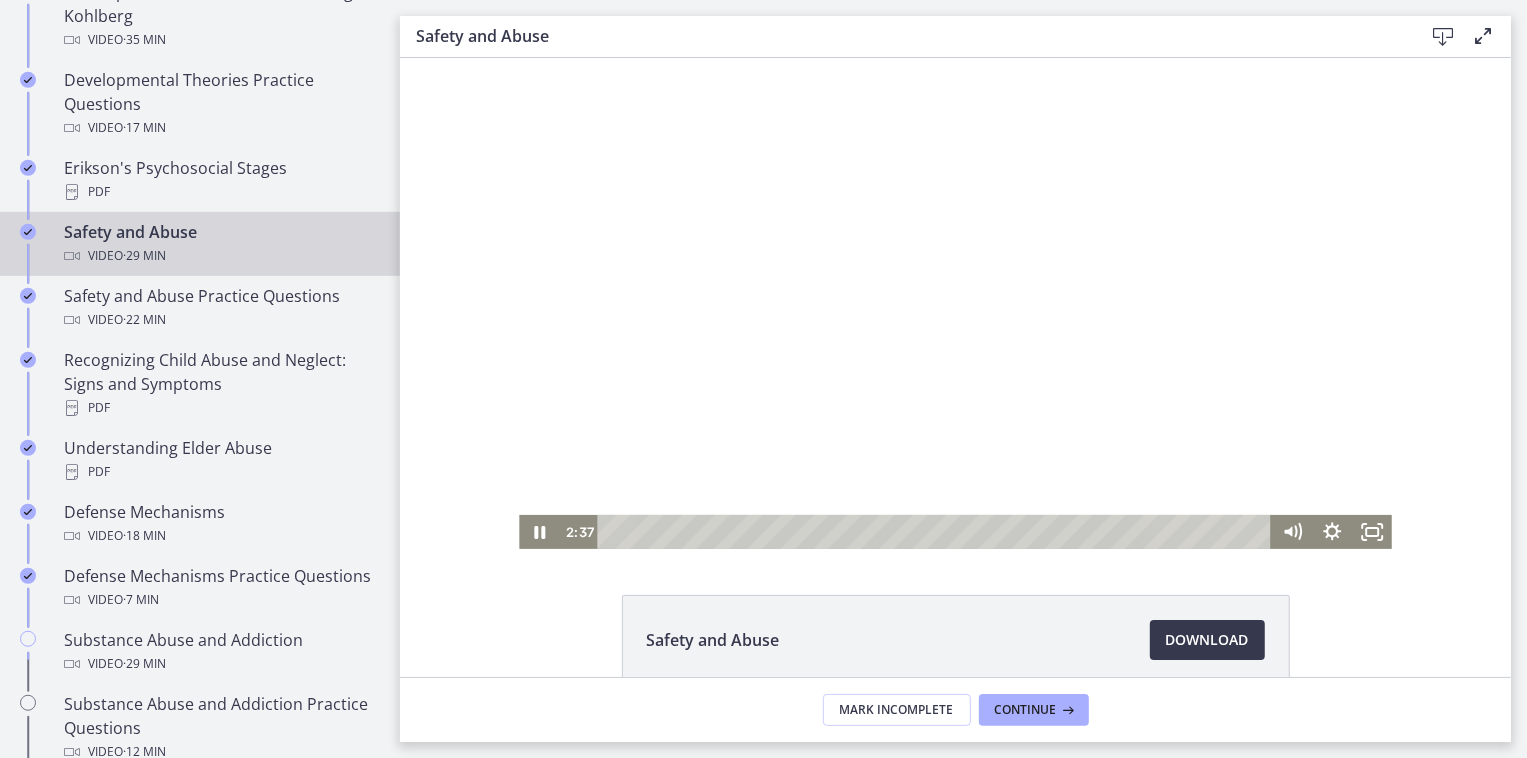click at bounding box center (954, 302) 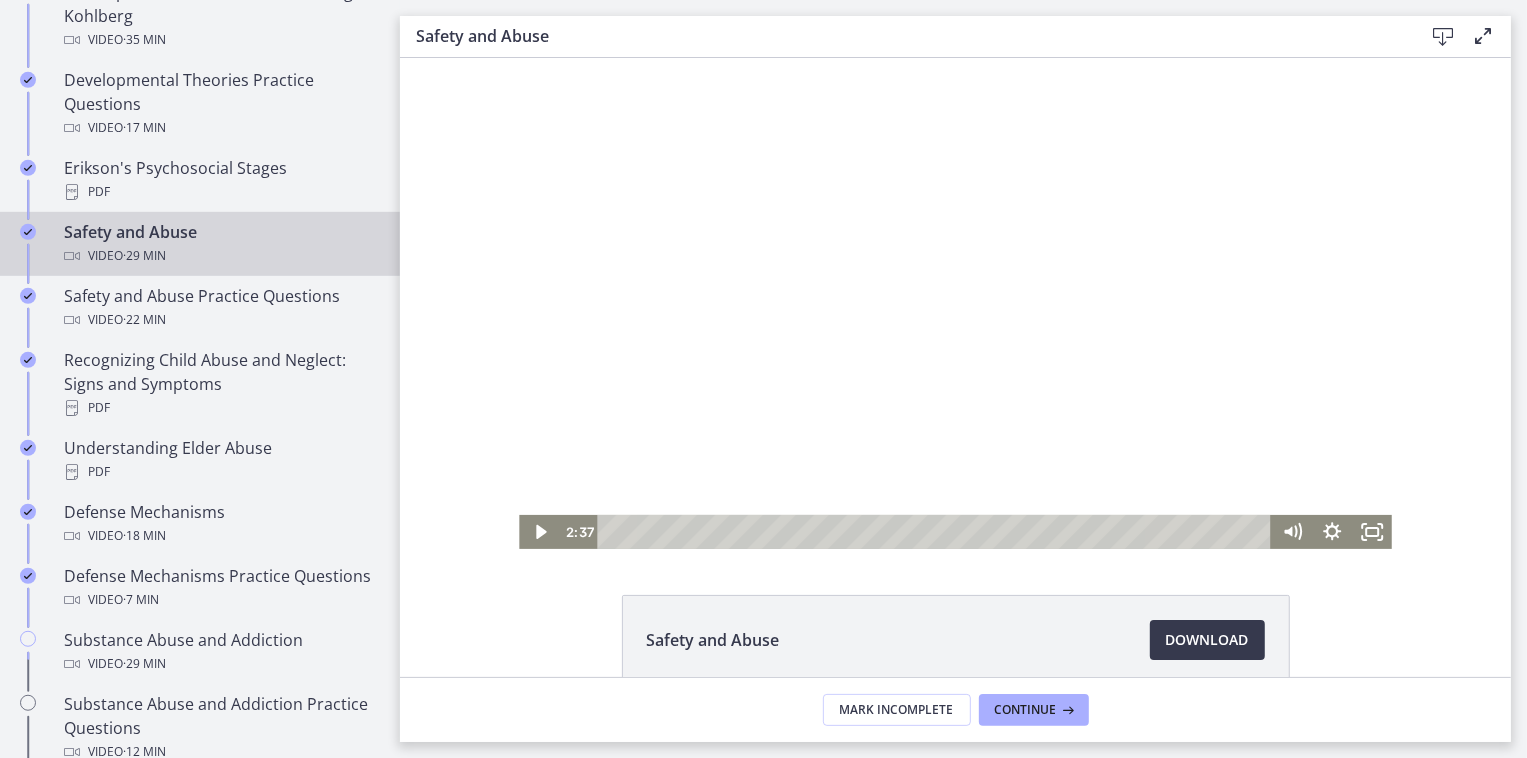 click at bounding box center [954, 302] 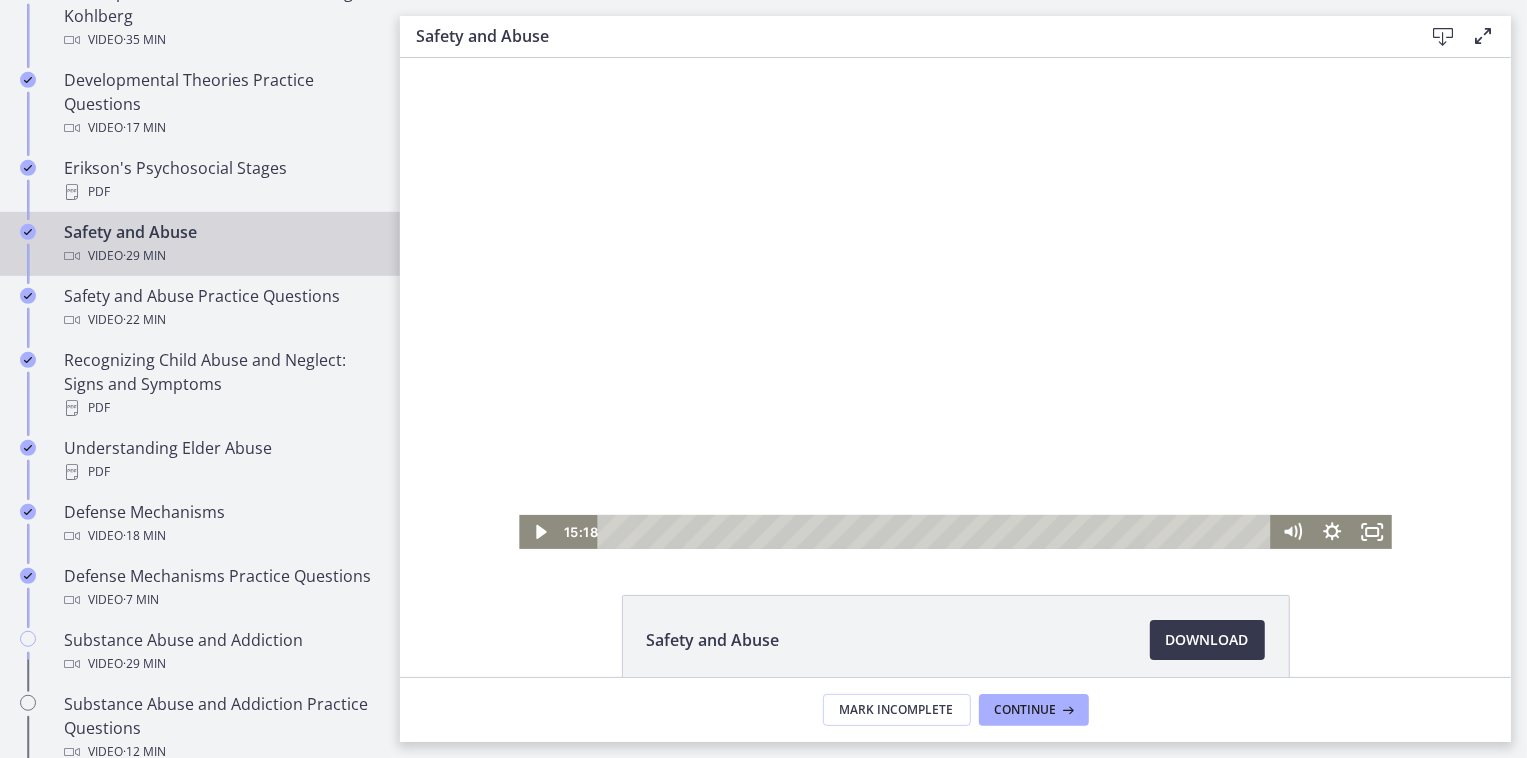 click at bounding box center (954, 302) 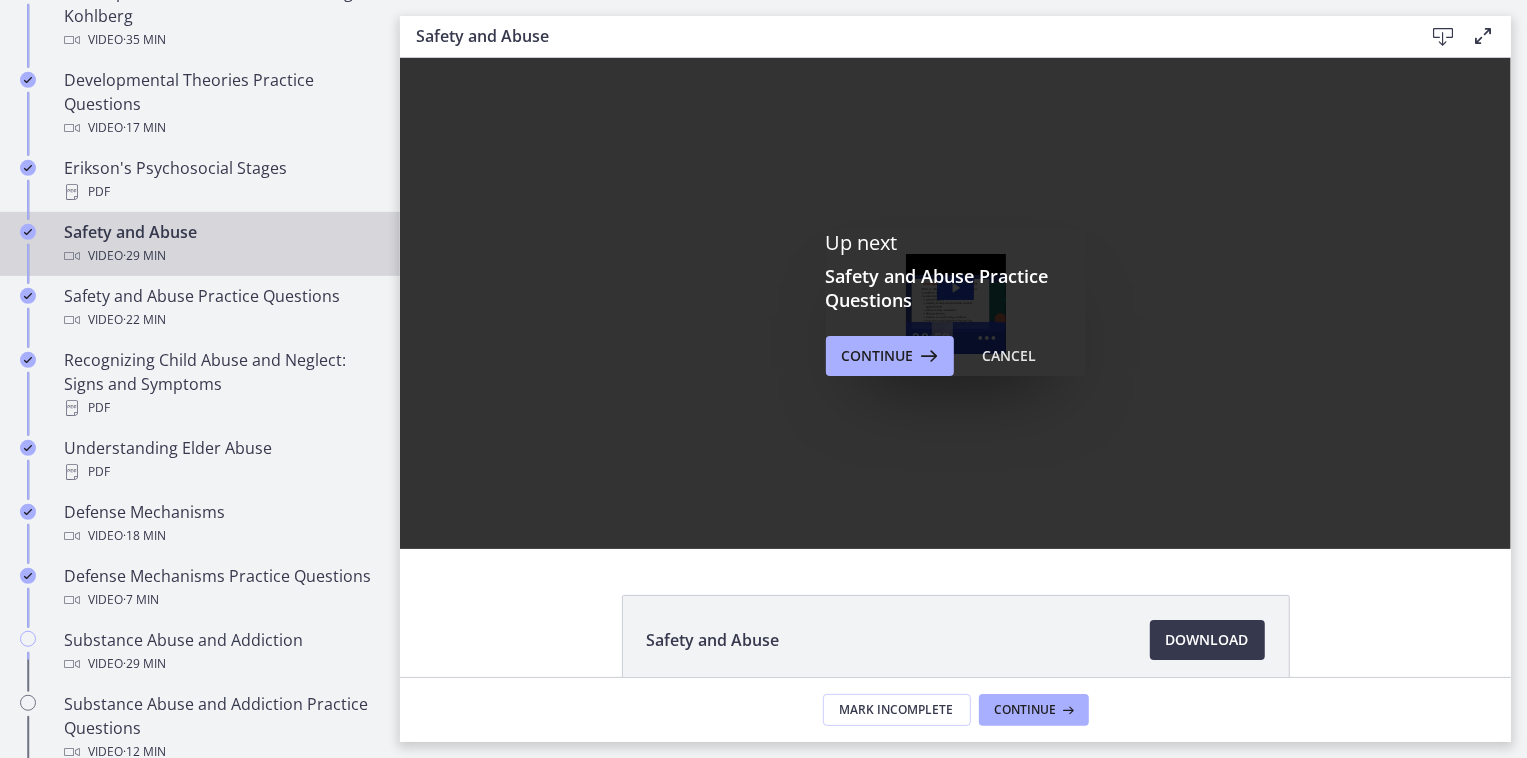 scroll, scrollTop: 0, scrollLeft: 0, axis: both 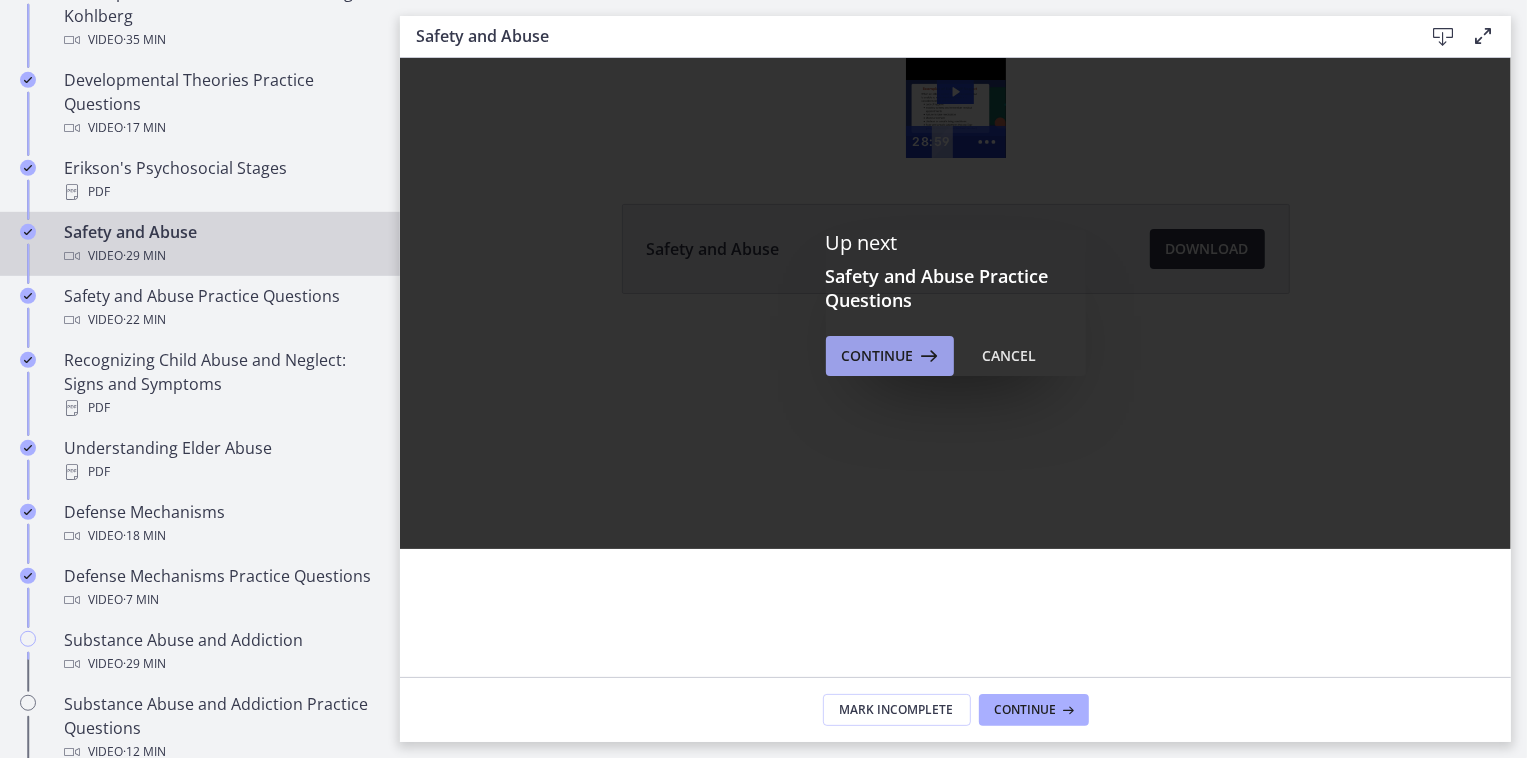 click on "Continue" at bounding box center [890, 356] 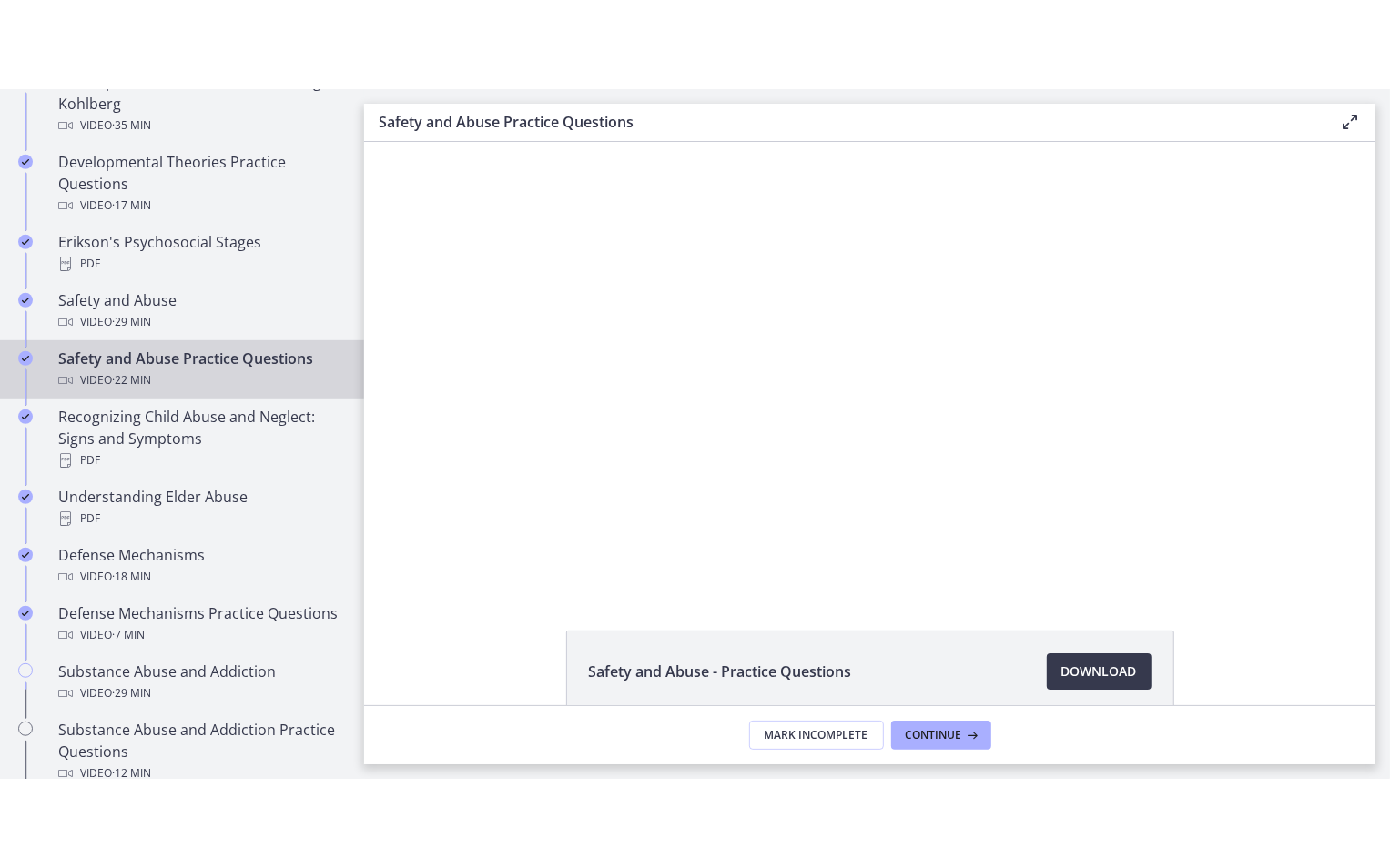scroll, scrollTop: 0, scrollLeft: 0, axis: both 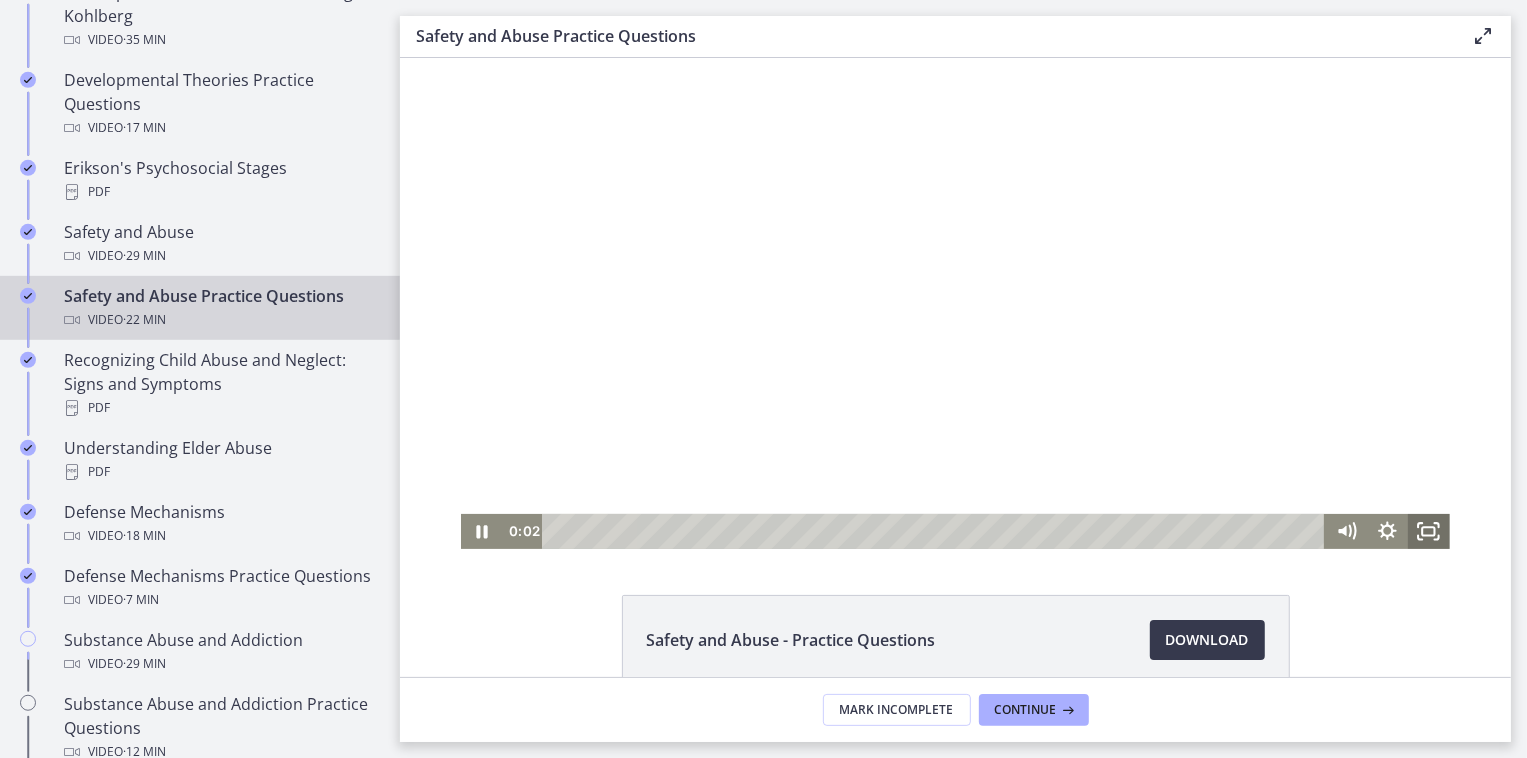 click 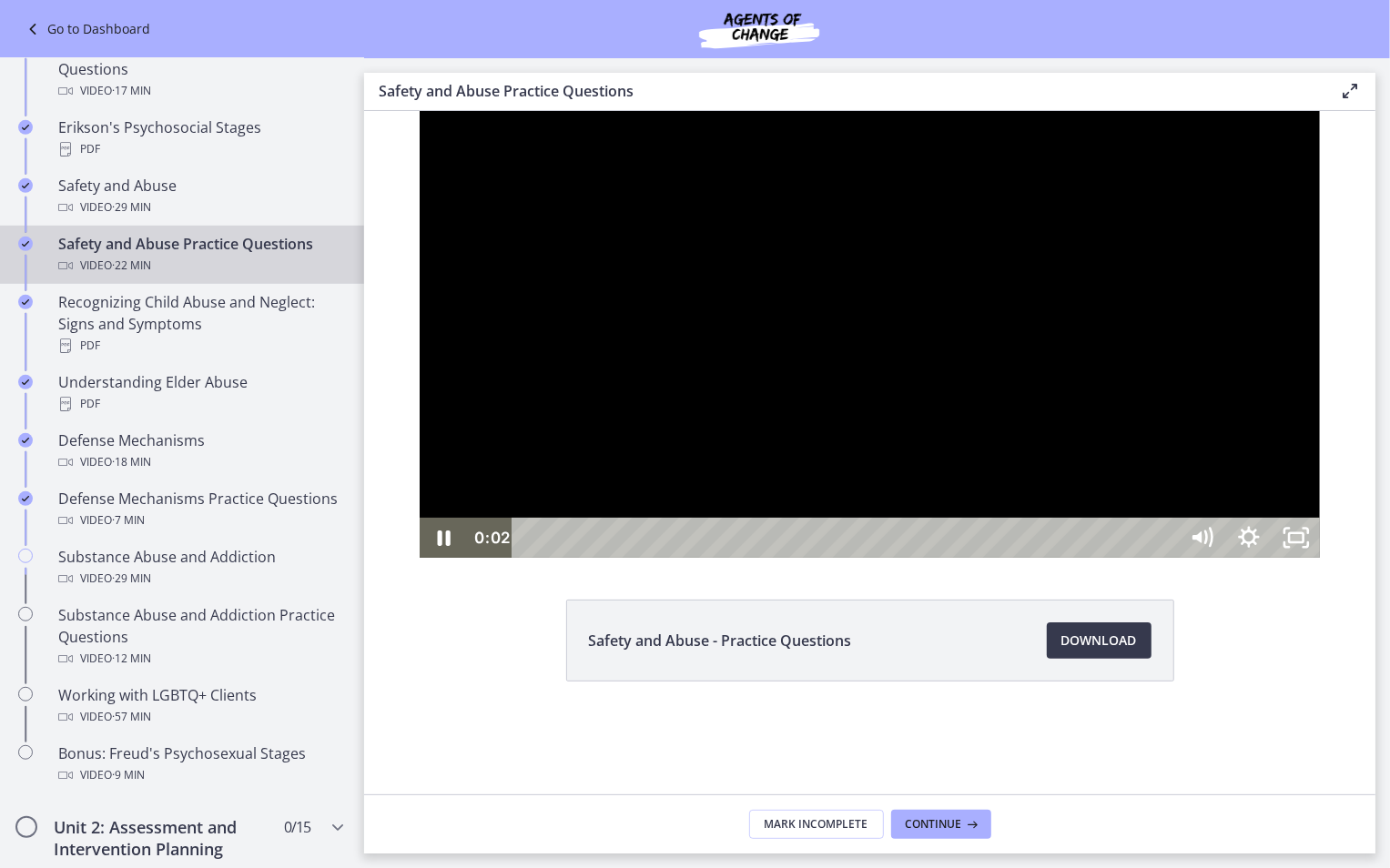 scroll, scrollTop: 585, scrollLeft: 0, axis: vertical 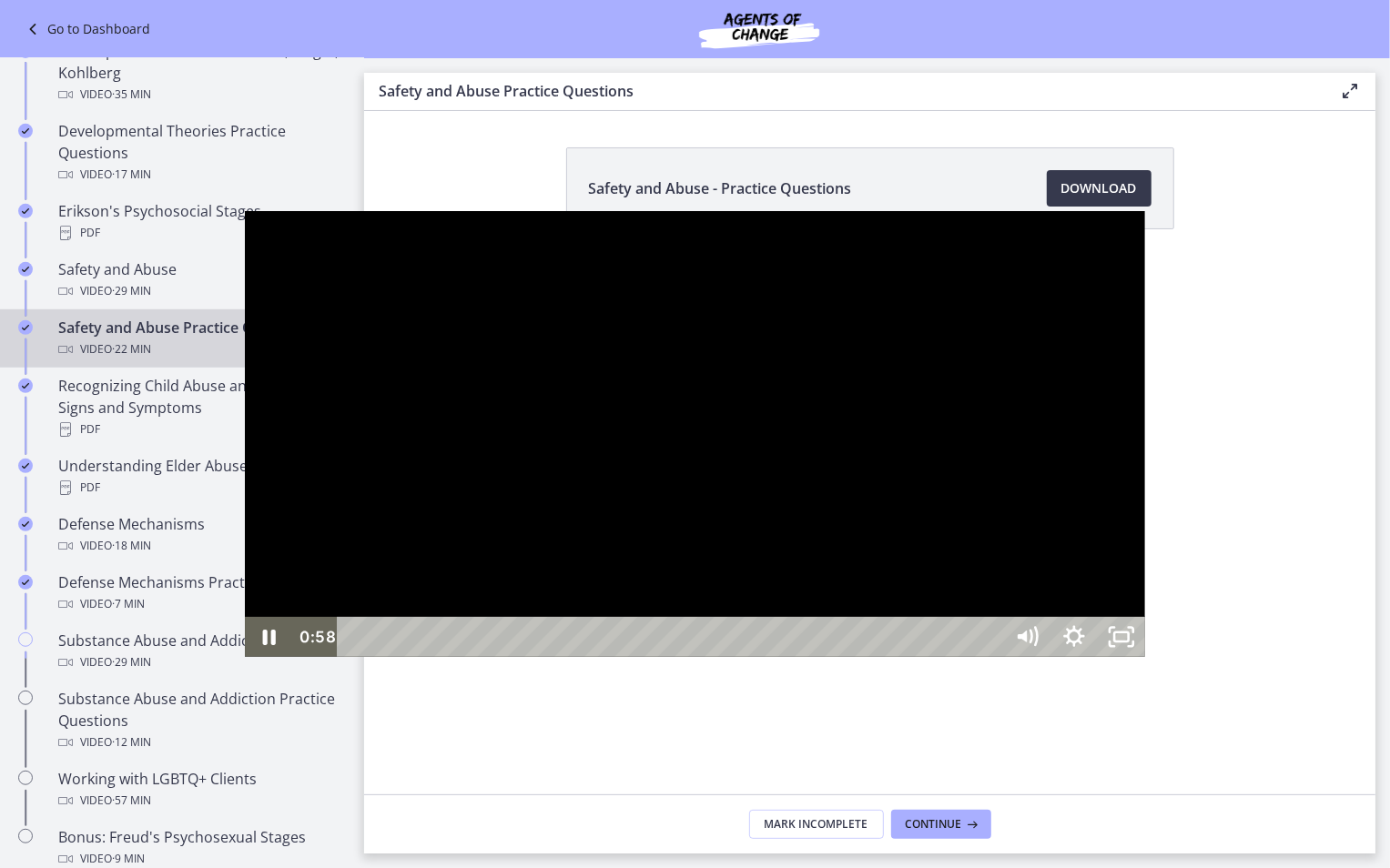 click at bounding box center (695, 434) 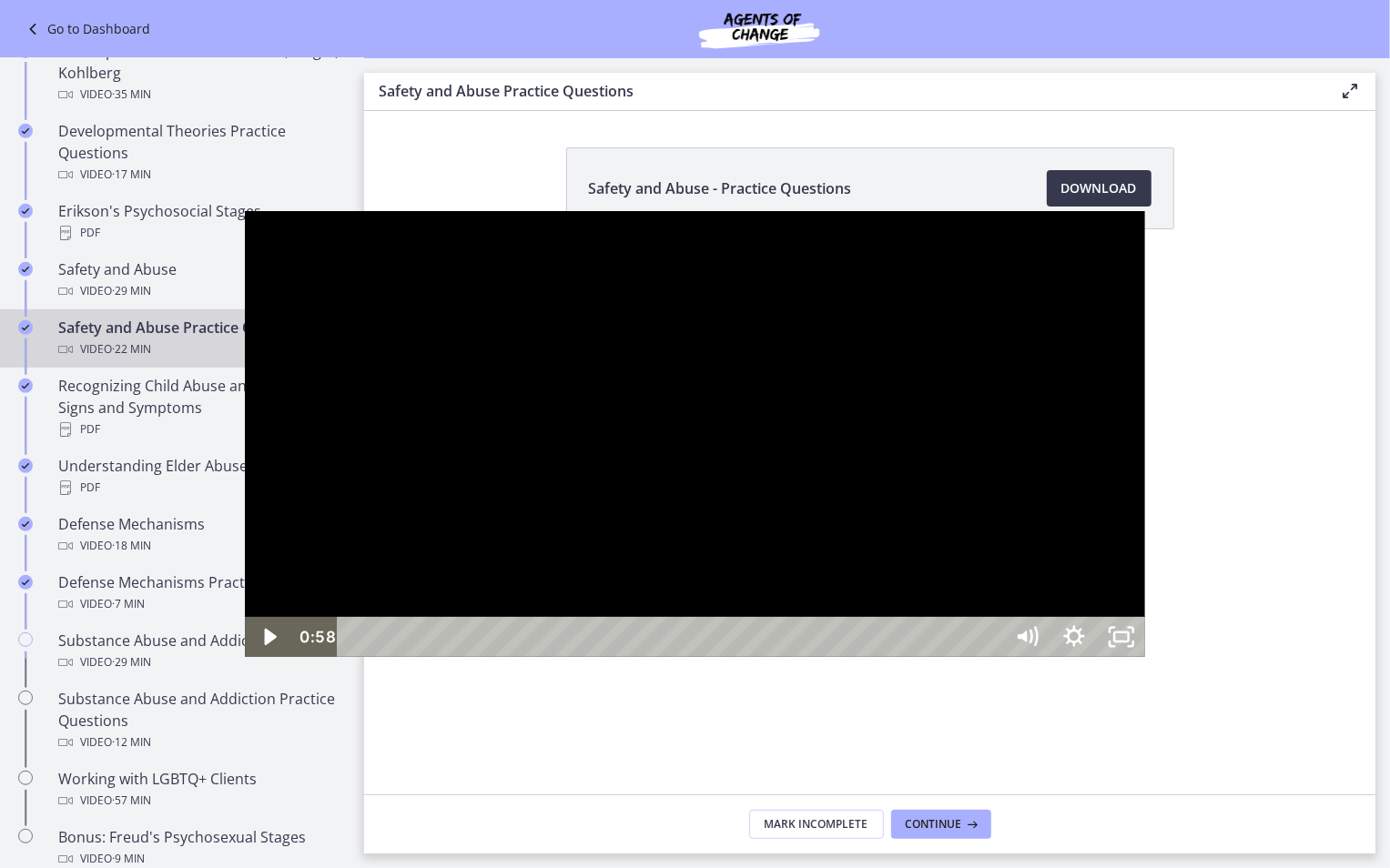 click at bounding box center [695, 434] 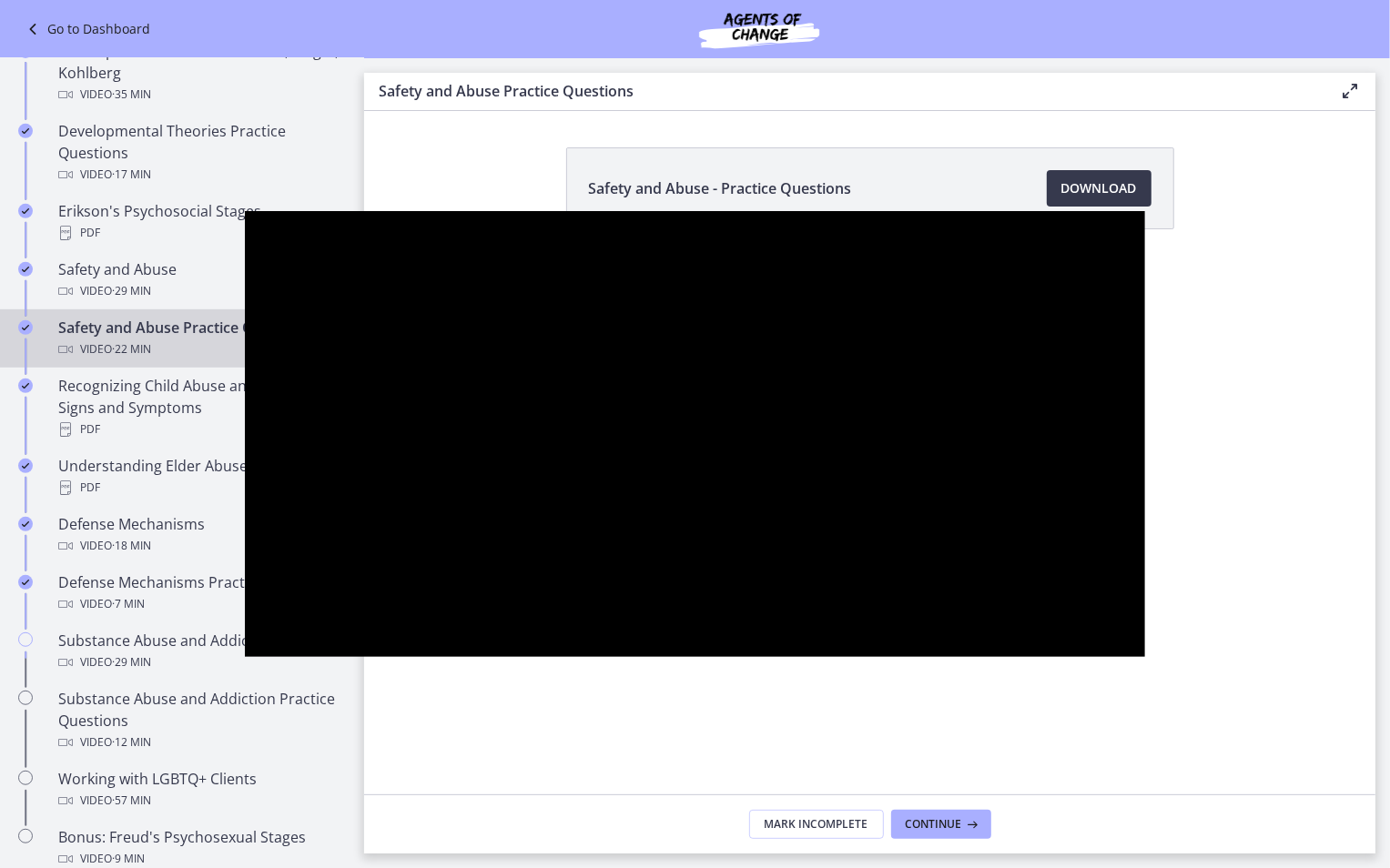 type 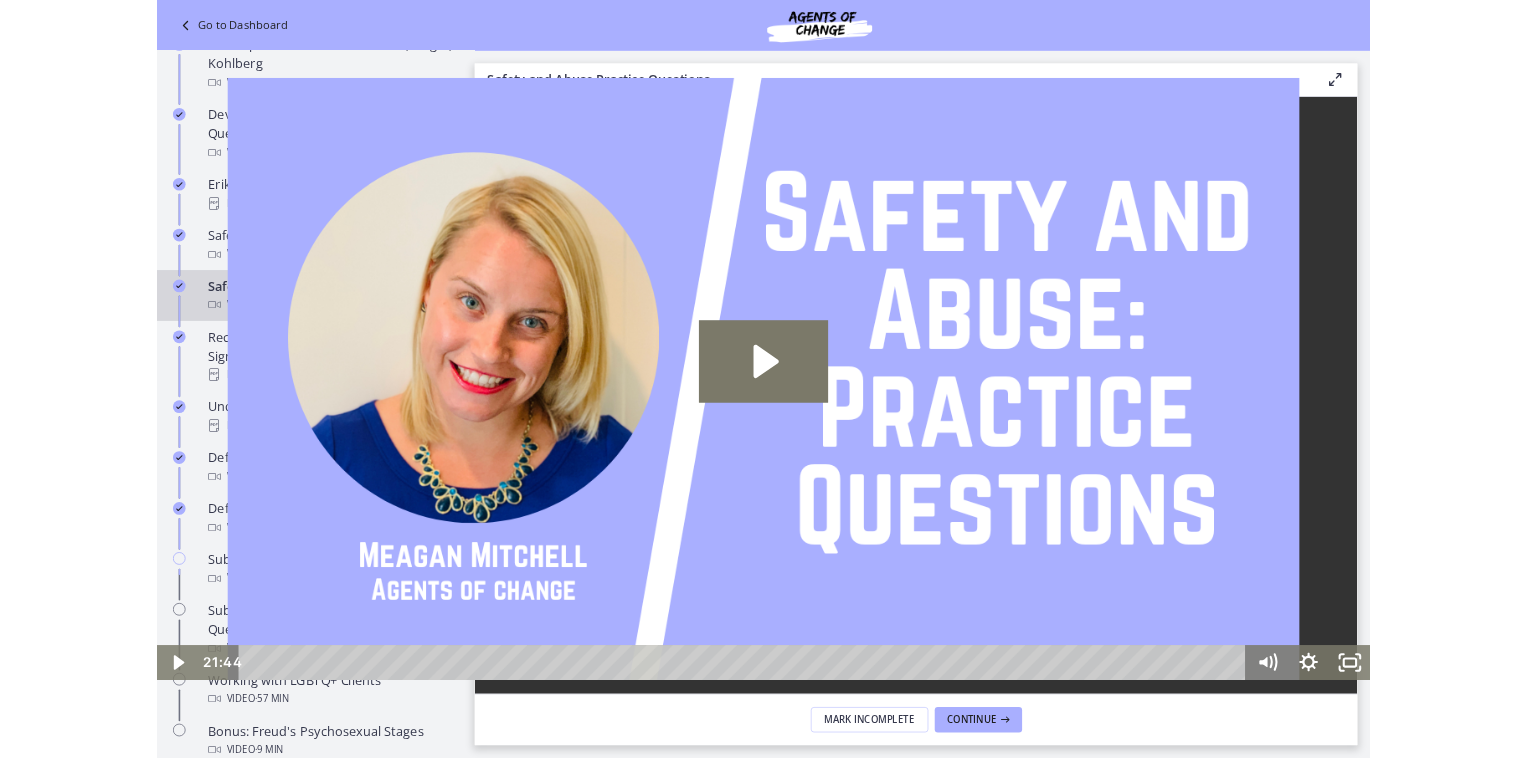 scroll, scrollTop: 0, scrollLeft: 0, axis: both 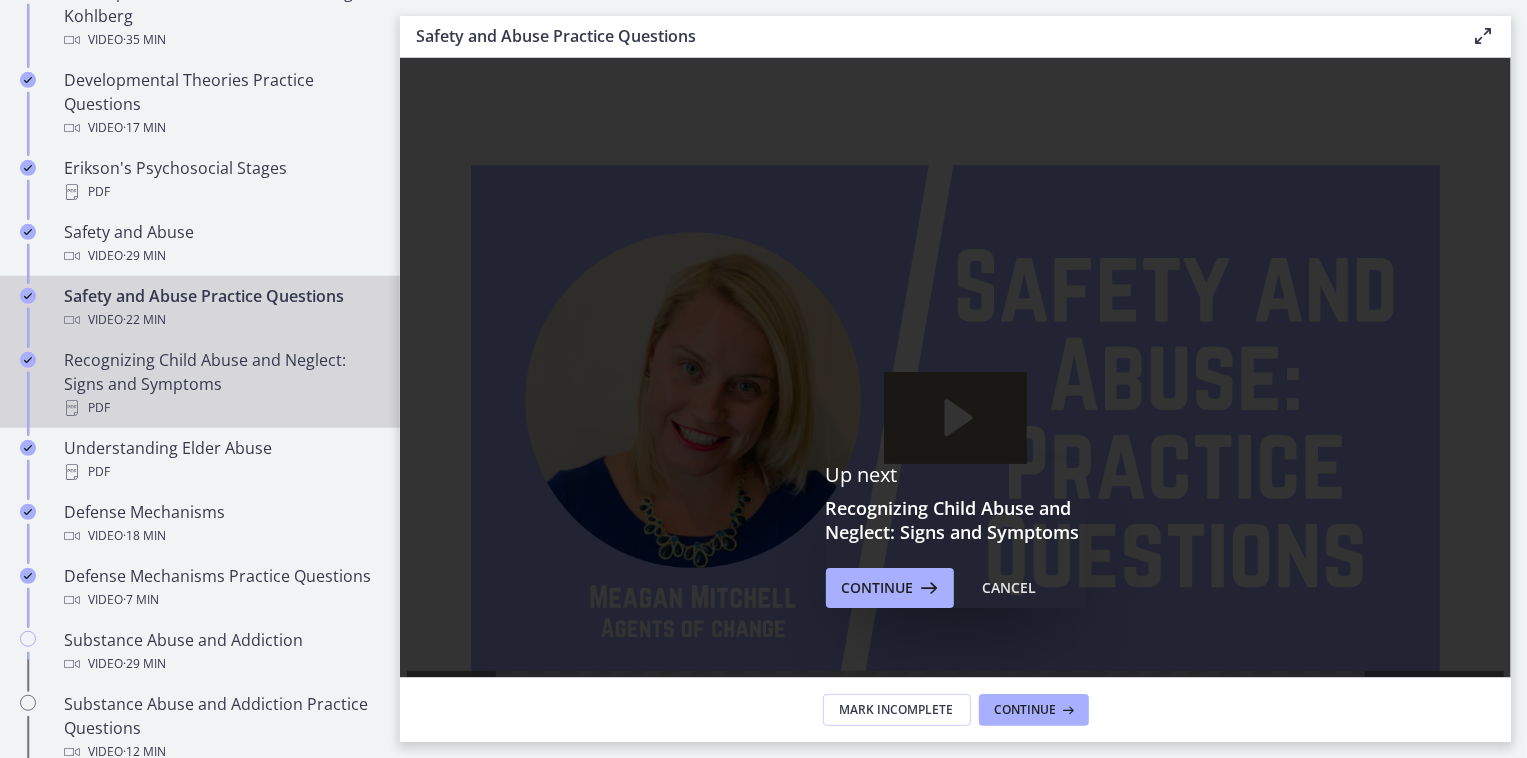 click on "Recognizing Child Abuse and Neglect: Signs and Symptoms
PDF" at bounding box center [220, 384] 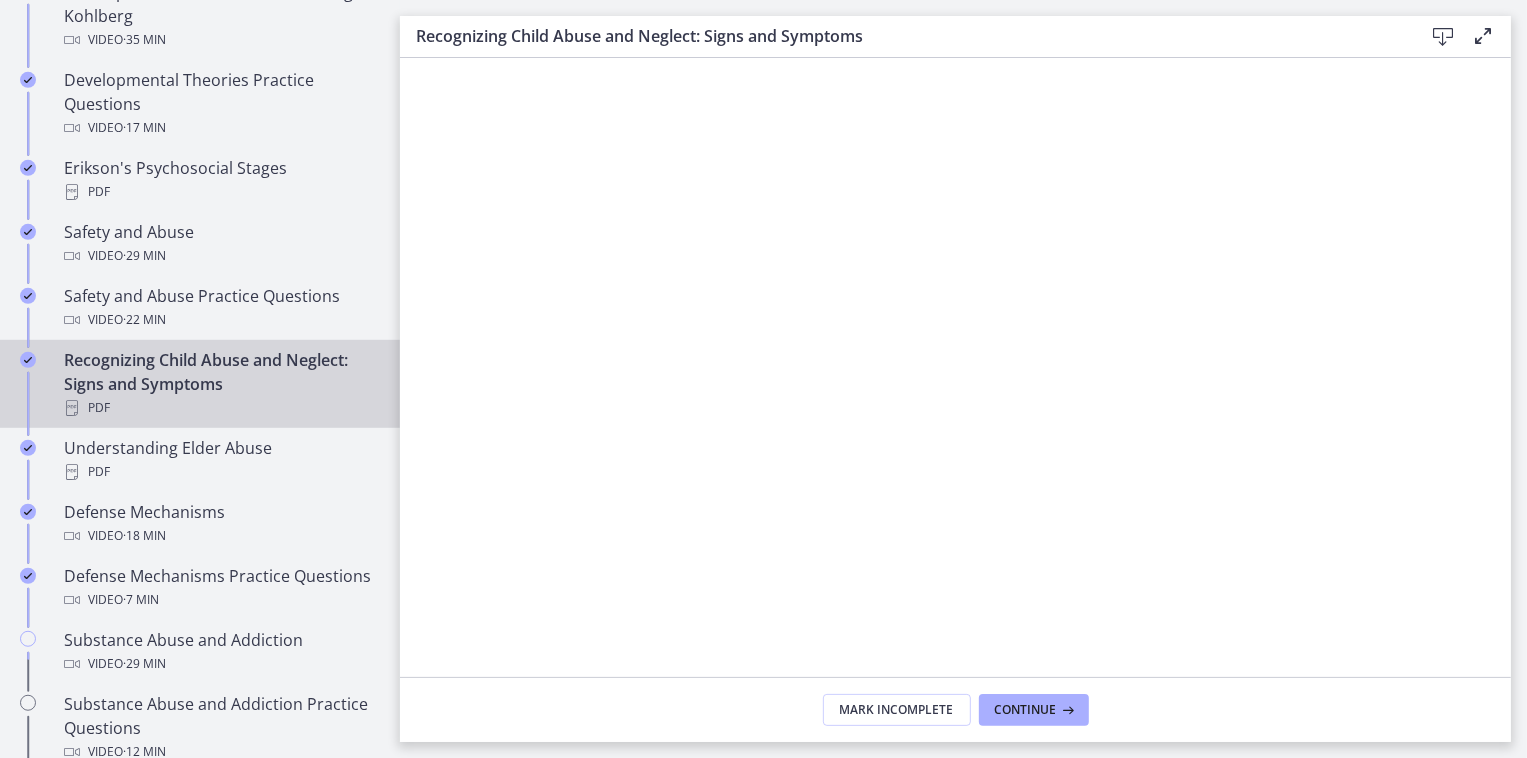 click on "Mark Incomplete
Continue" at bounding box center (955, 709) 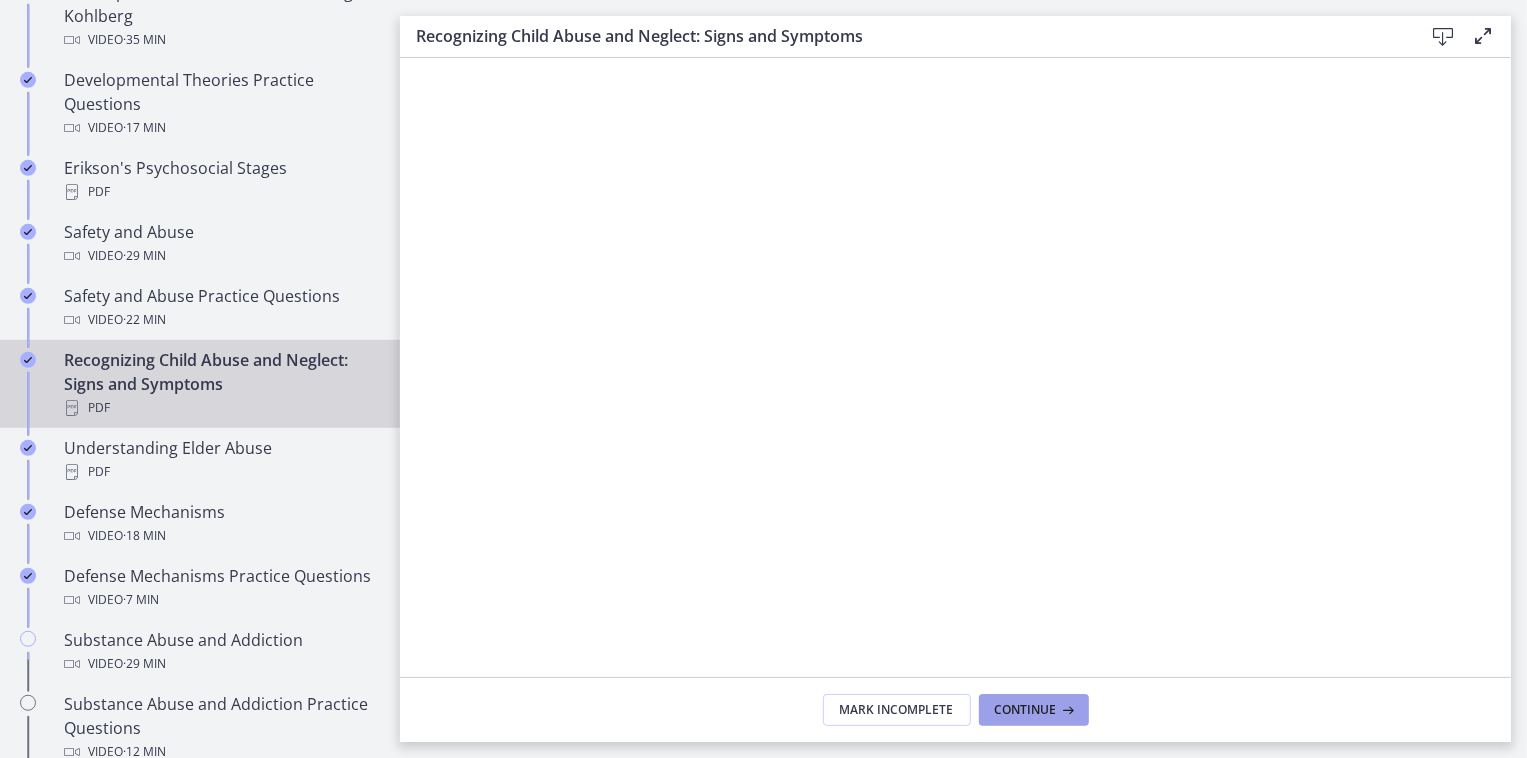click on "Continue" at bounding box center (1026, 710) 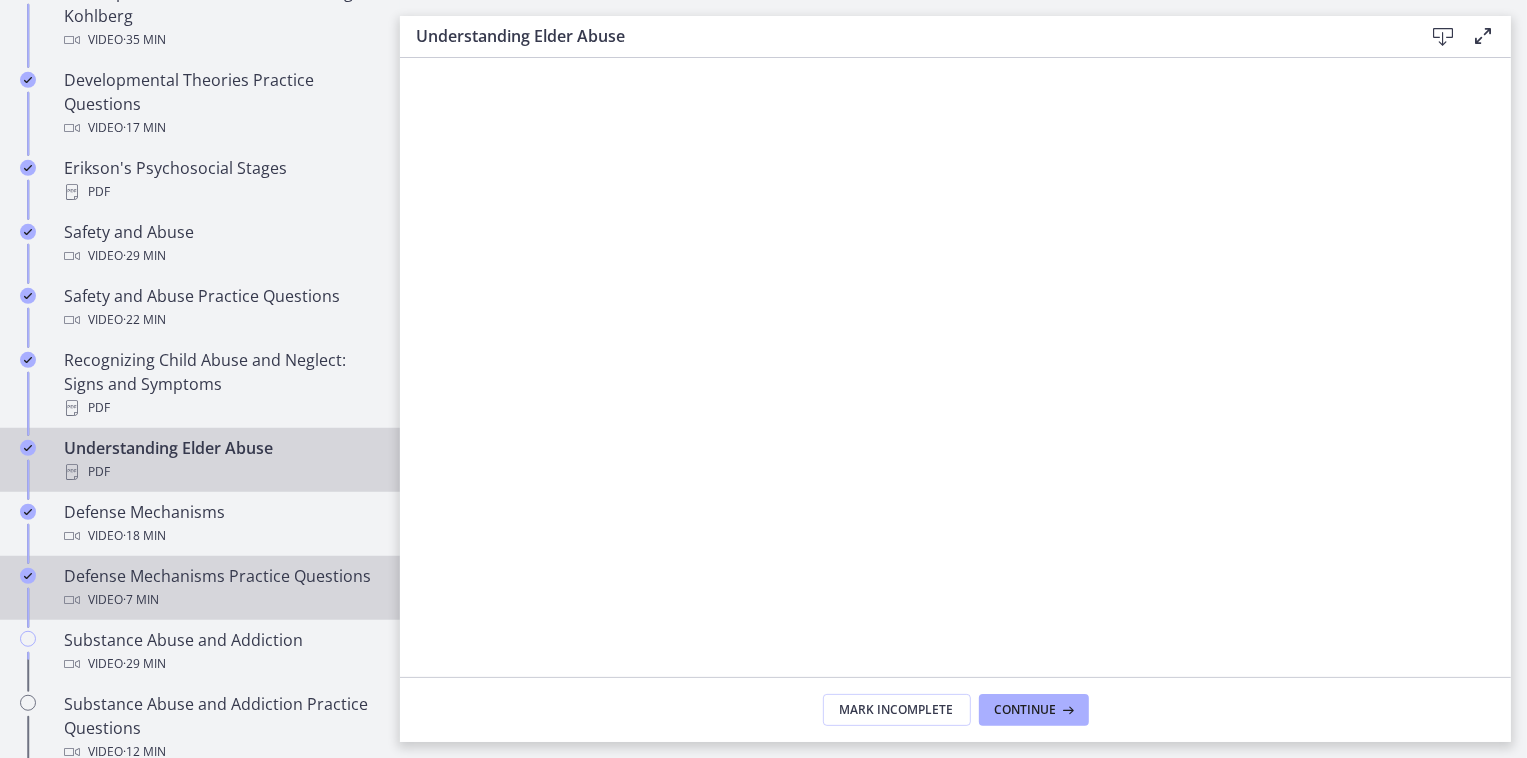 click on "Defense Mechanisms Practice Questions
Video
·  7 min" at bounding box center [200, 588] 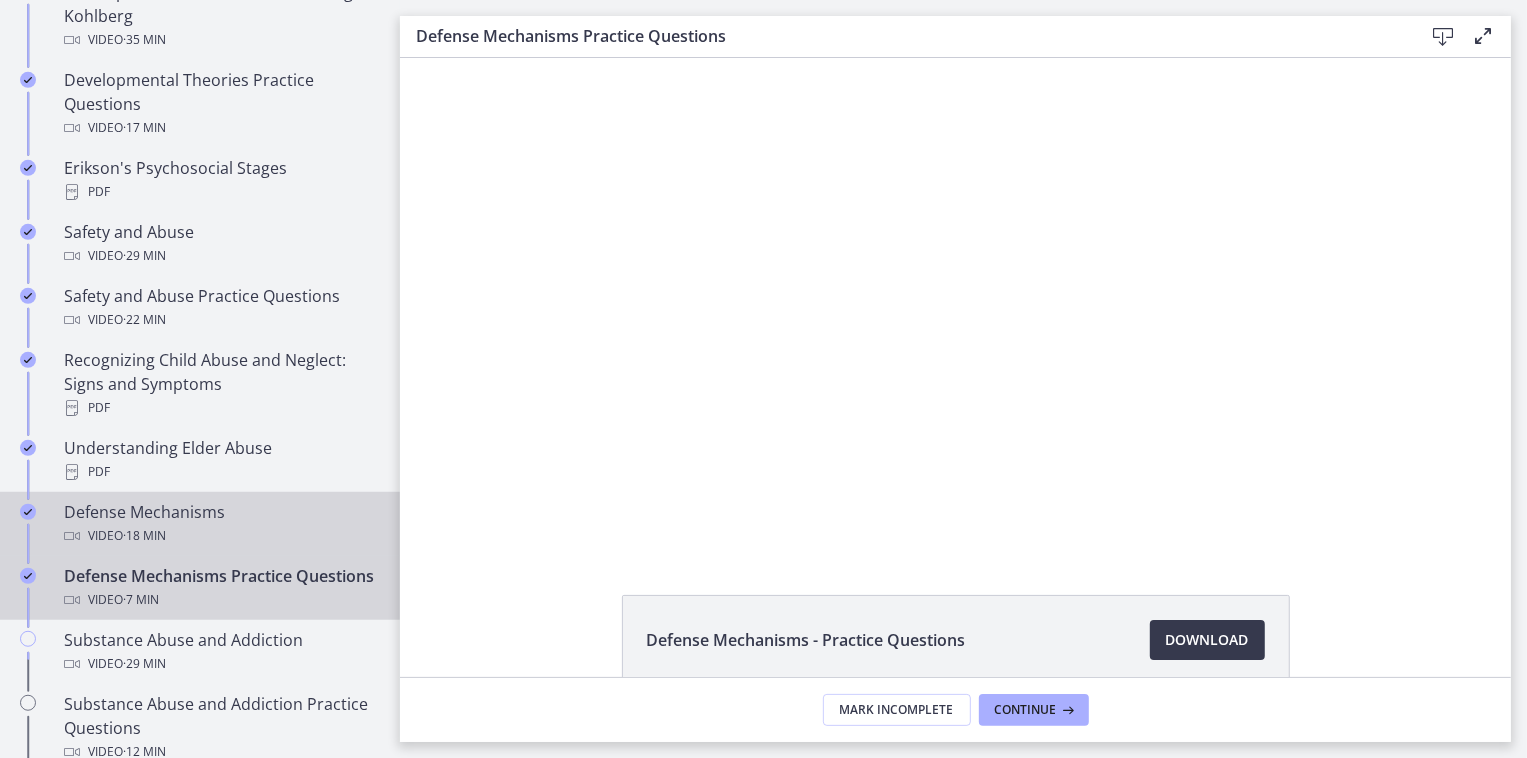 scroll, scrollTop: 0, scrollLeft: 0, axis: both 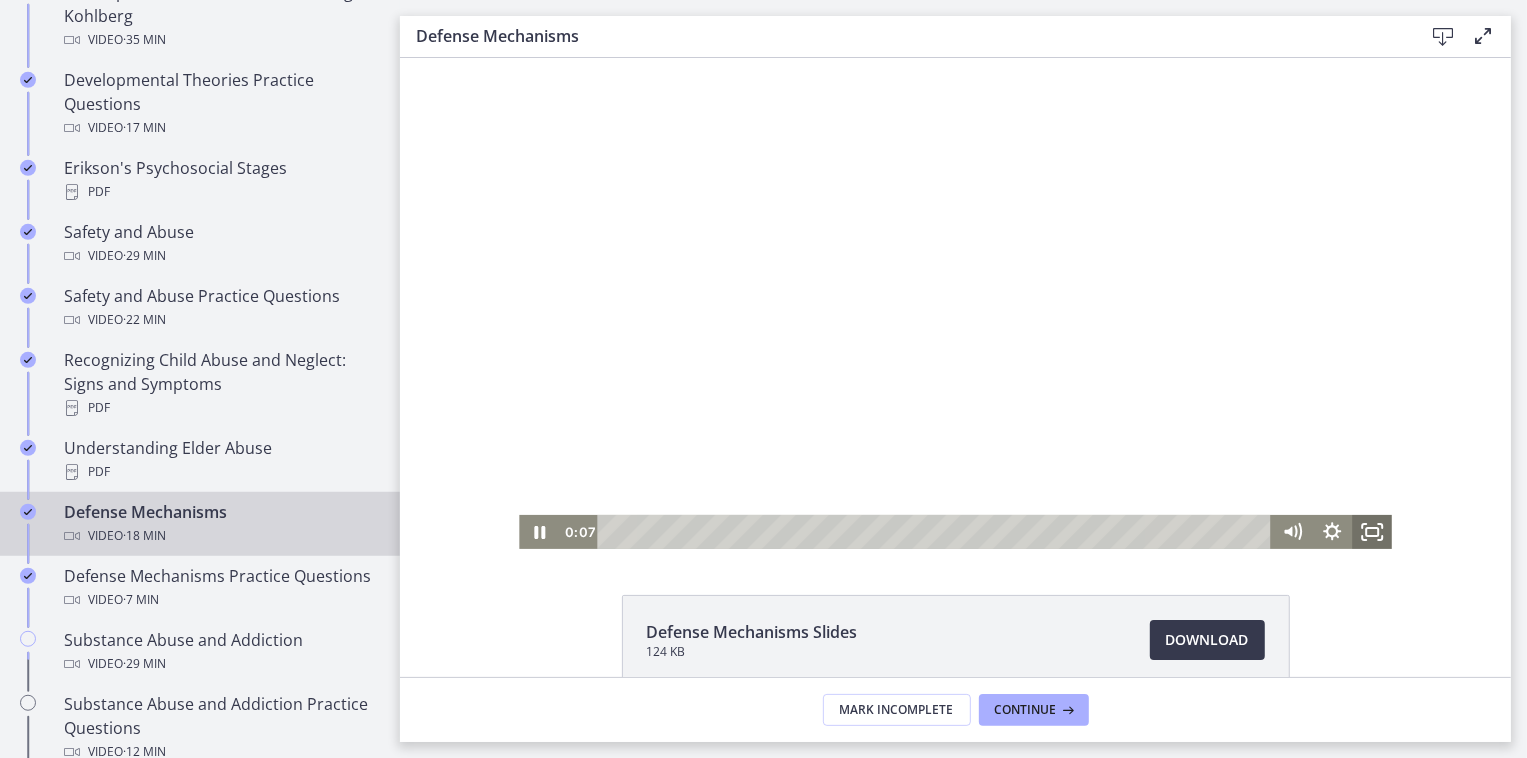 click 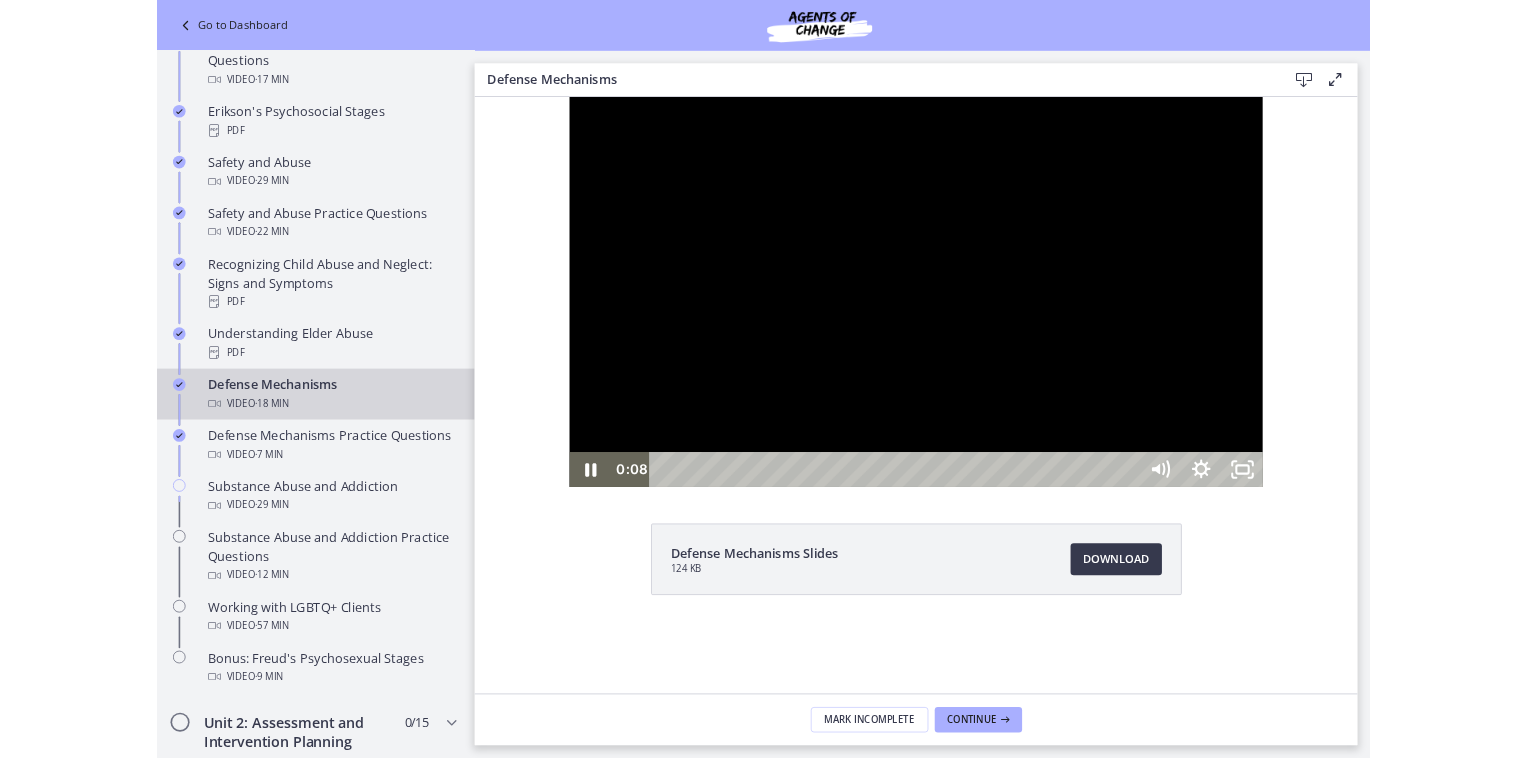 scroll, scrollTop: 643, scrollLeft: 0, axis: vertical 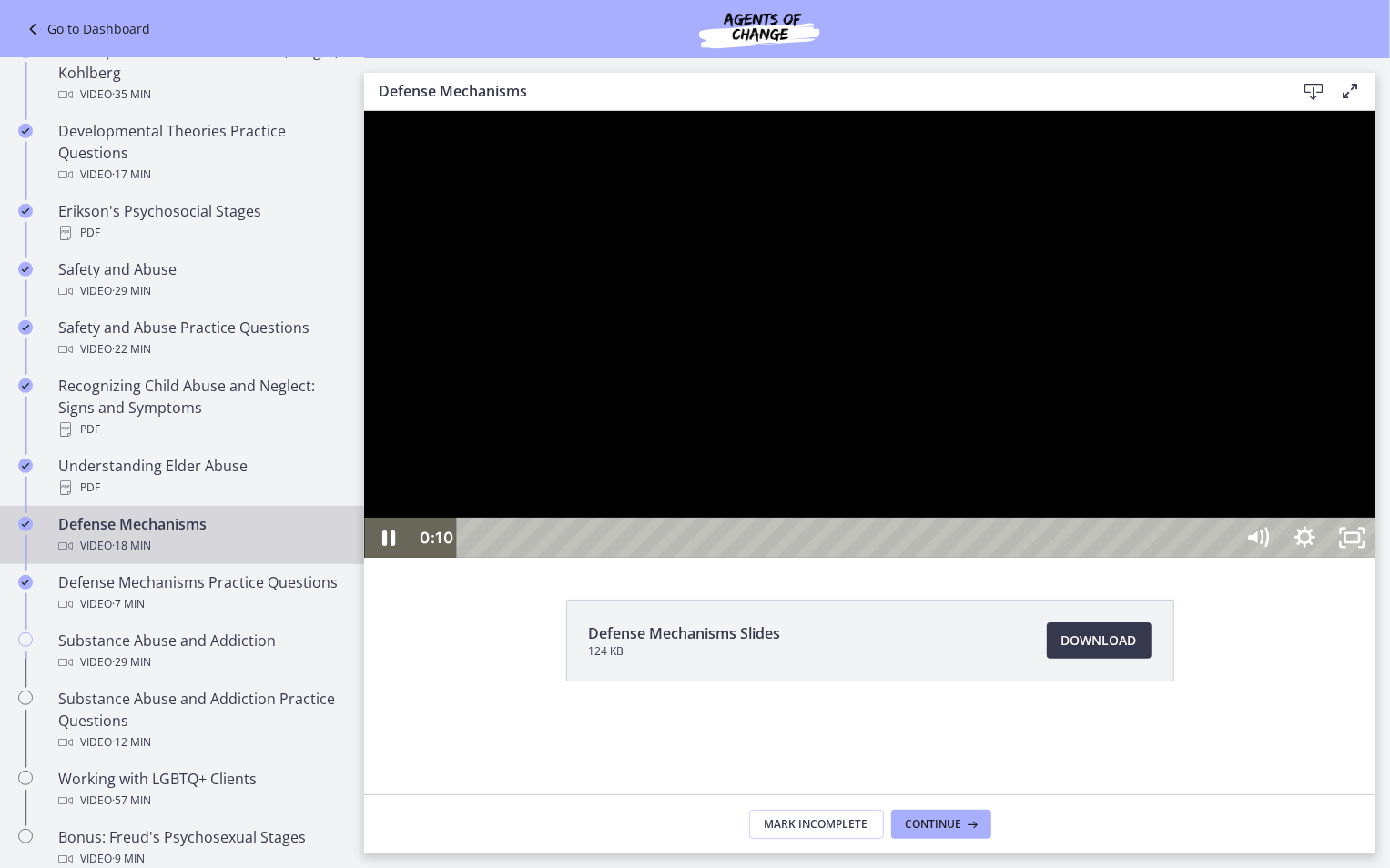 click at bounding box center (868, 333) 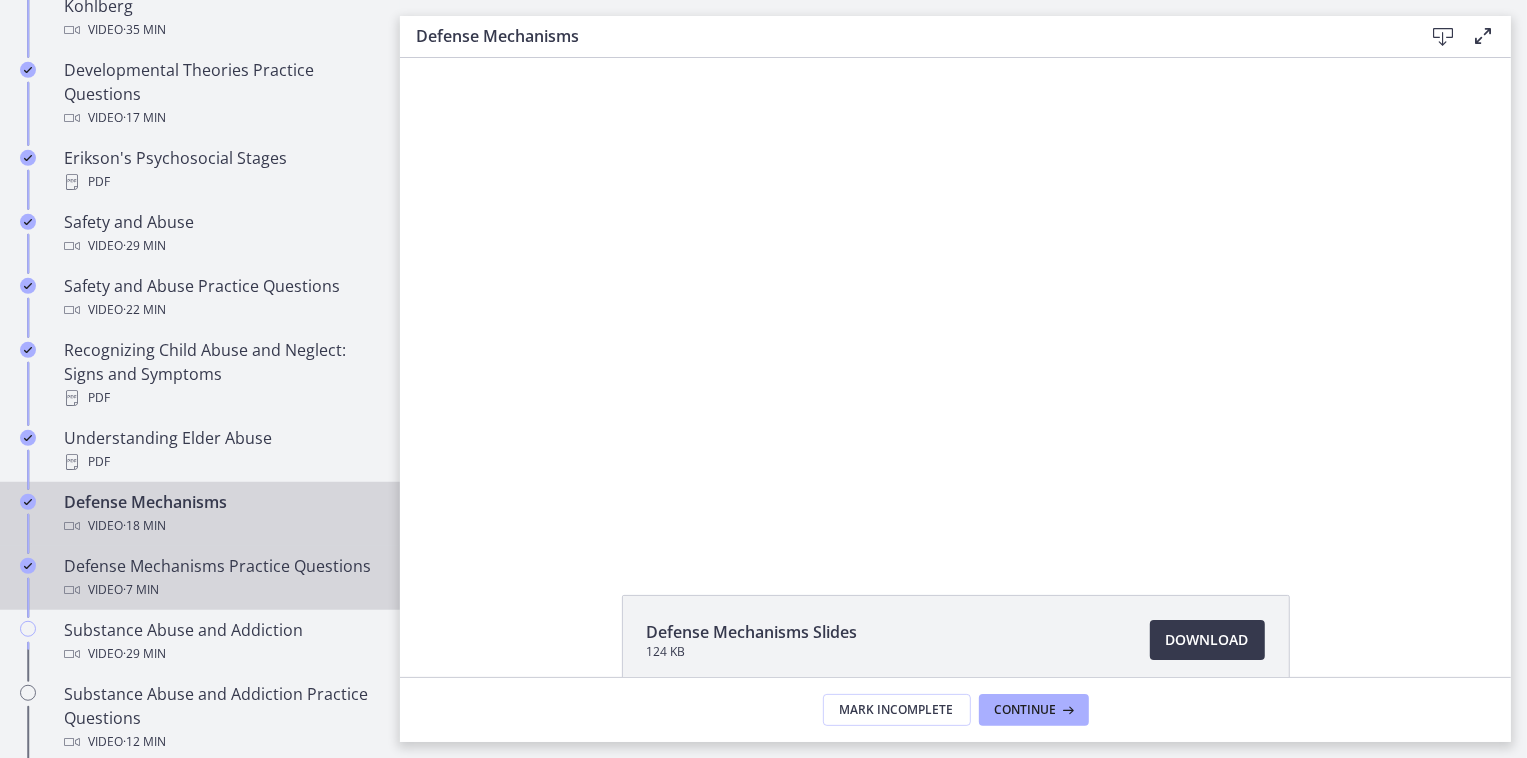 scroll, scrollTop: 746, scrollLeft: 0, axis: vertical 